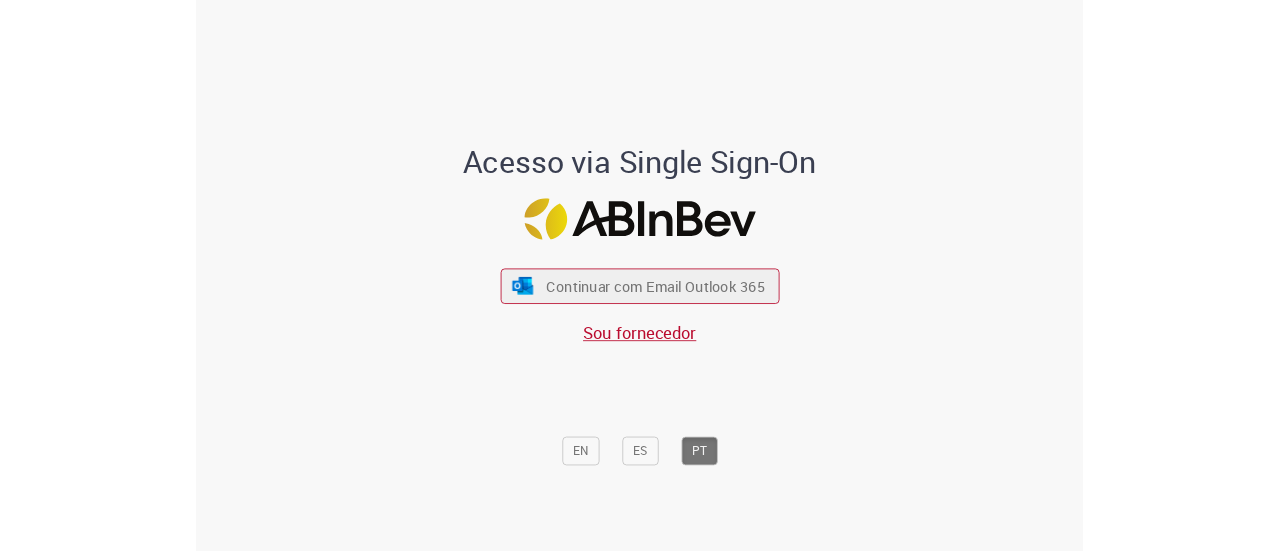 scroll, scrollTop: 0, scrollLeft: 0, axis: both 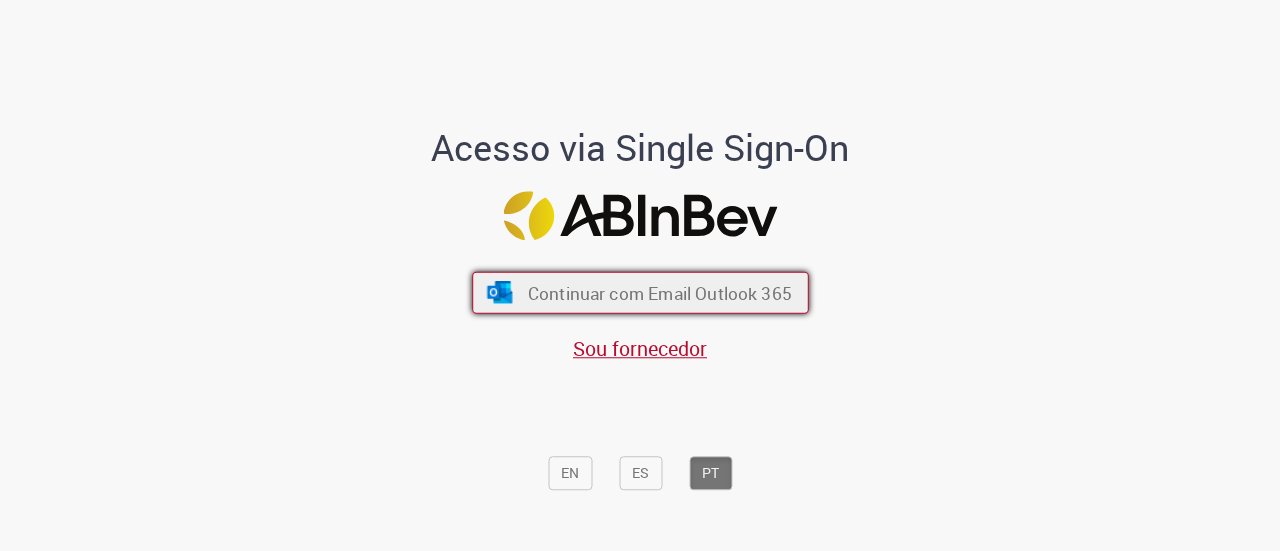 click on "Continuar com Email Outlook 365" at bounding box center [659, 292] 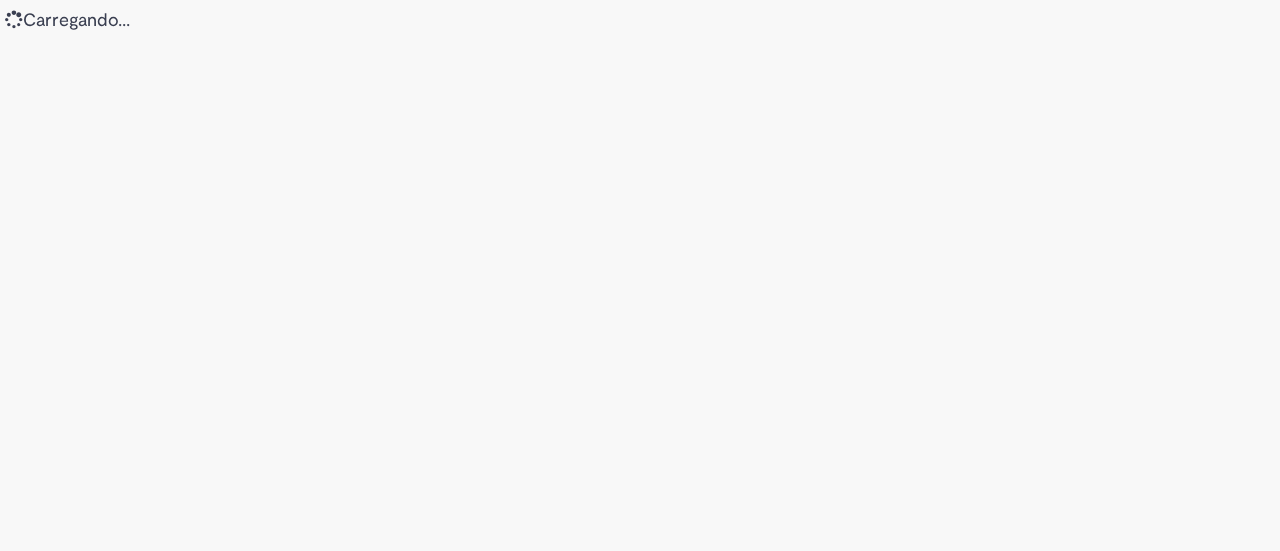 scroll, scrollTop: 0, scrollLeft: 0, axis: both 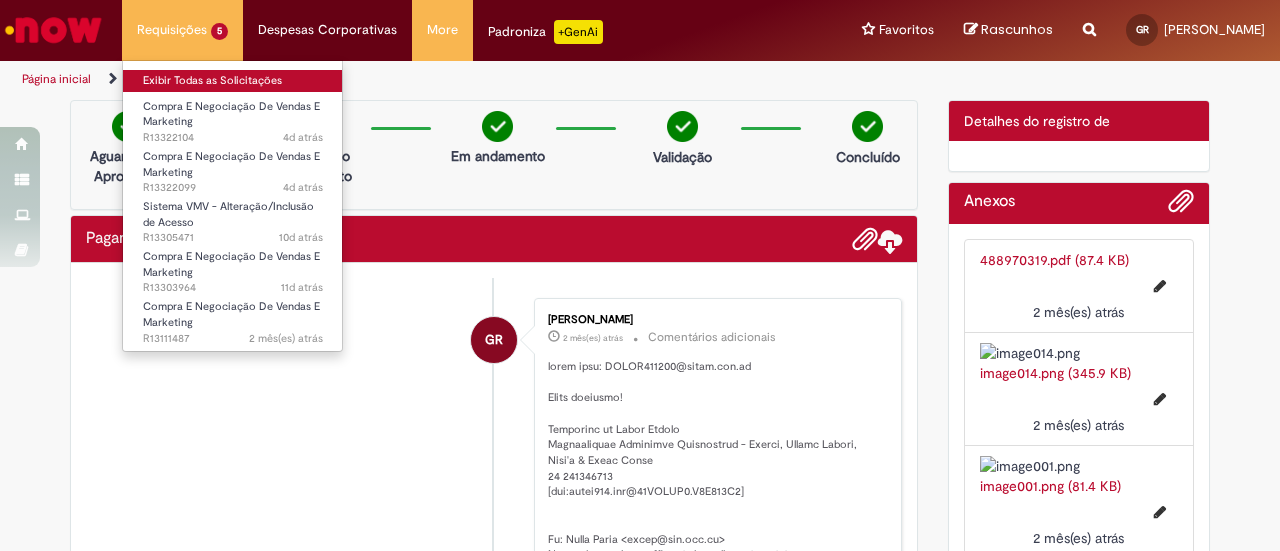 click on "Exibir Todas as Solicitações" at bounding box center [233, 81] 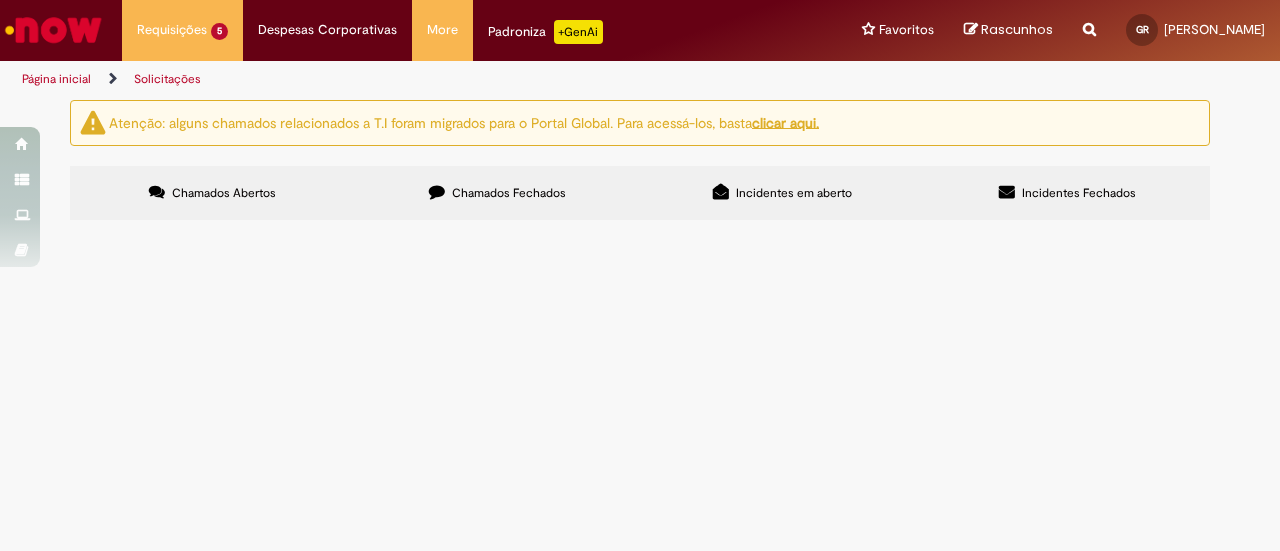 scroll, scrollTop: 0, scrollLeft: 0, axis: both 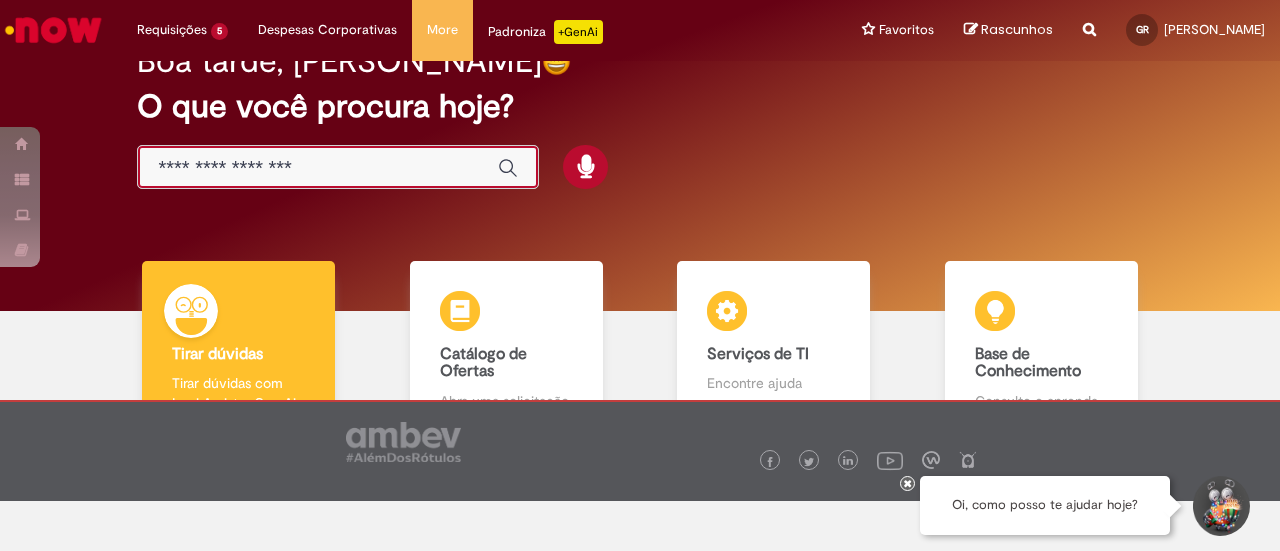 click at bounding box center [318, 168] 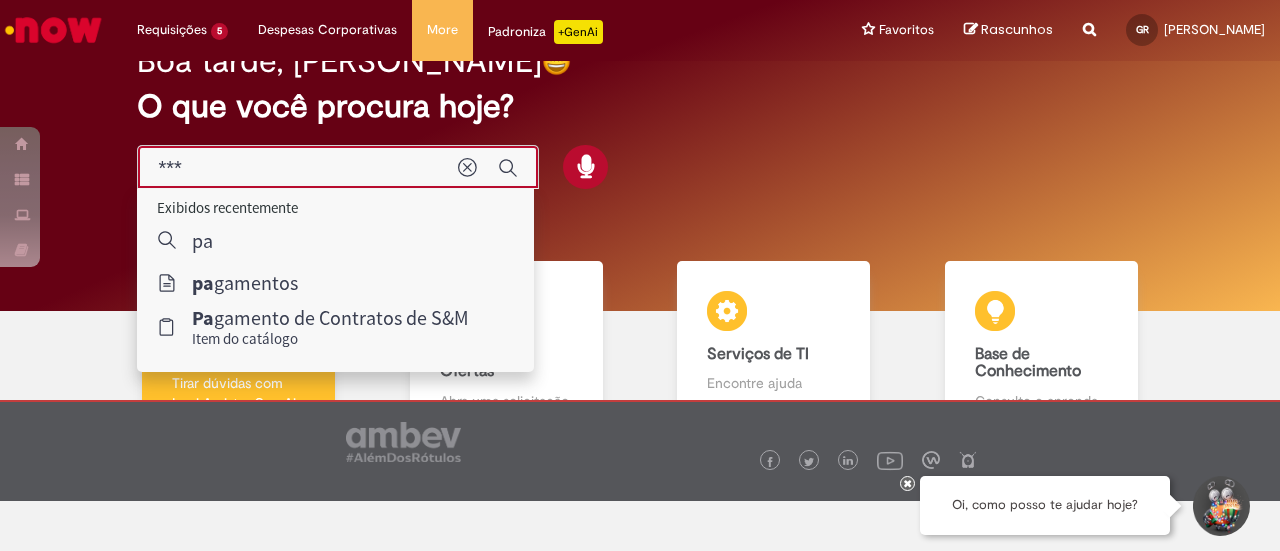 type on "****" 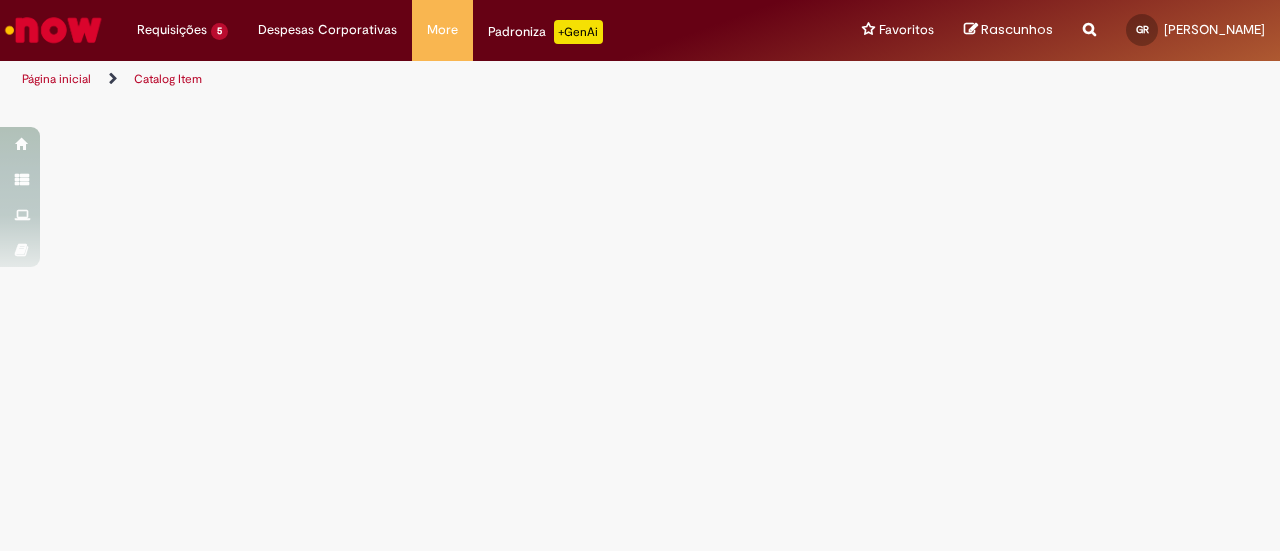scroll, scrollTop: 0, scrollLeft: 0, axis: both 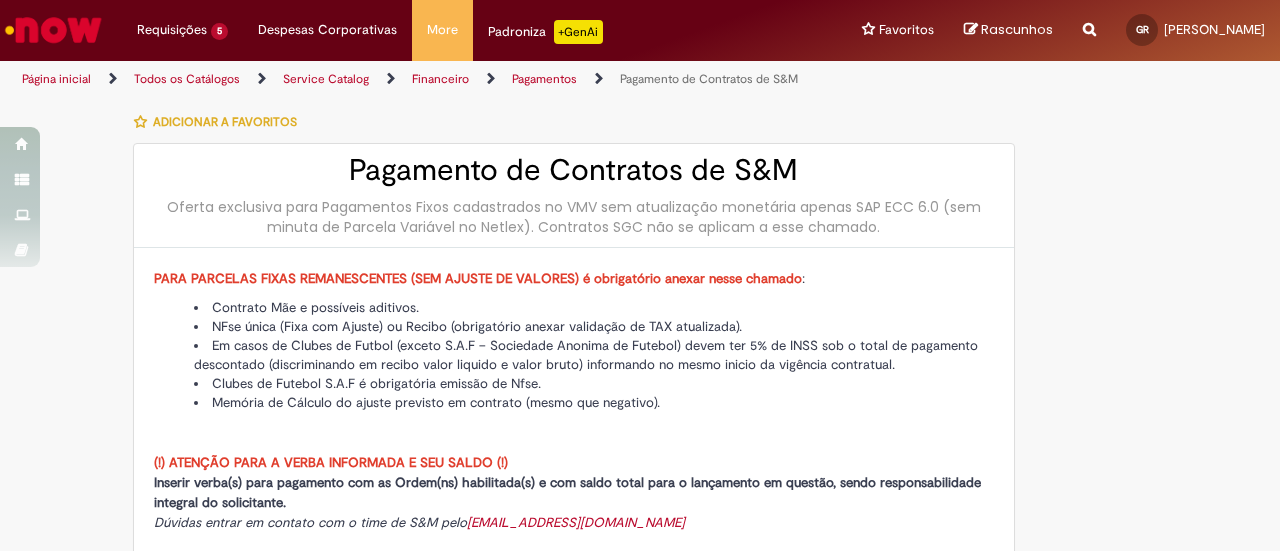 type on "**********" 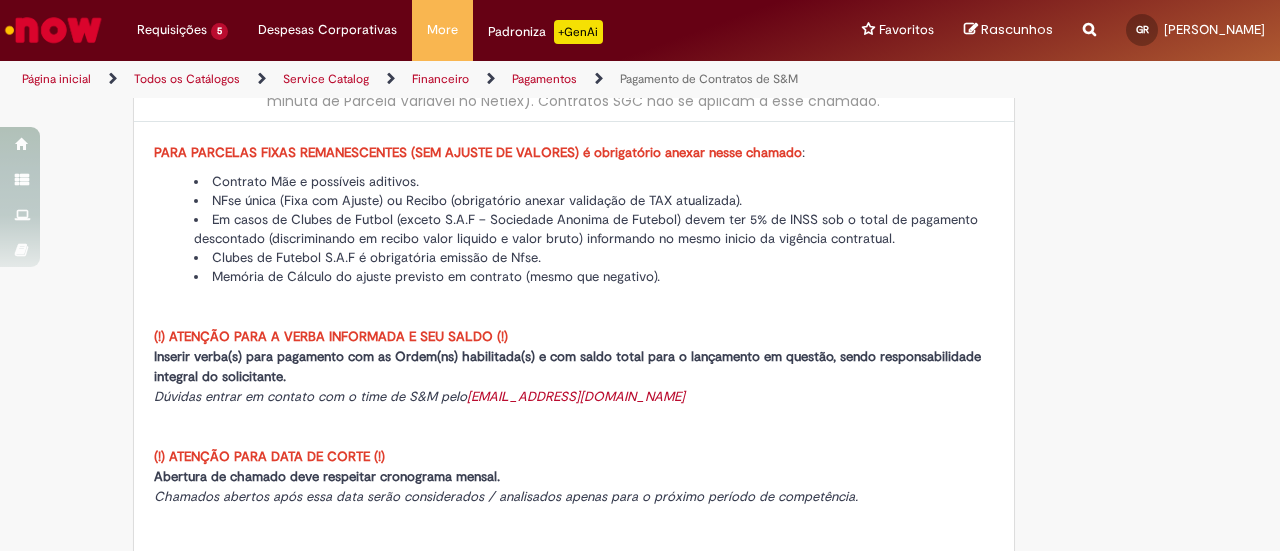 scroll, scrollTop: 0, scrollLeft: 0, axis: both 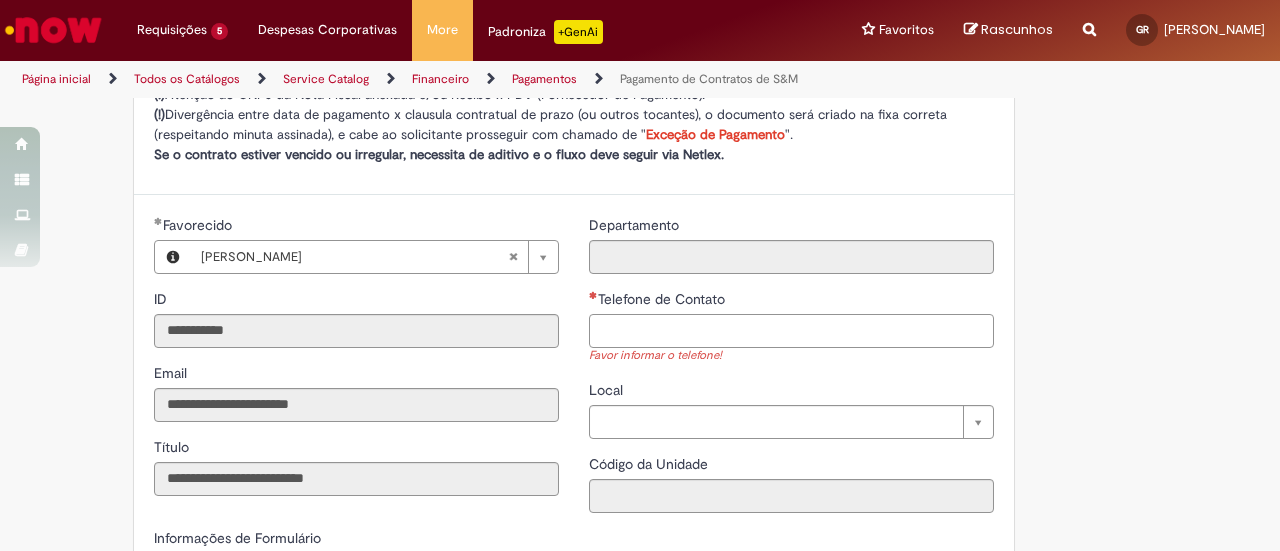 click on "Telefone de Contato" at bounding box center (791, 331) 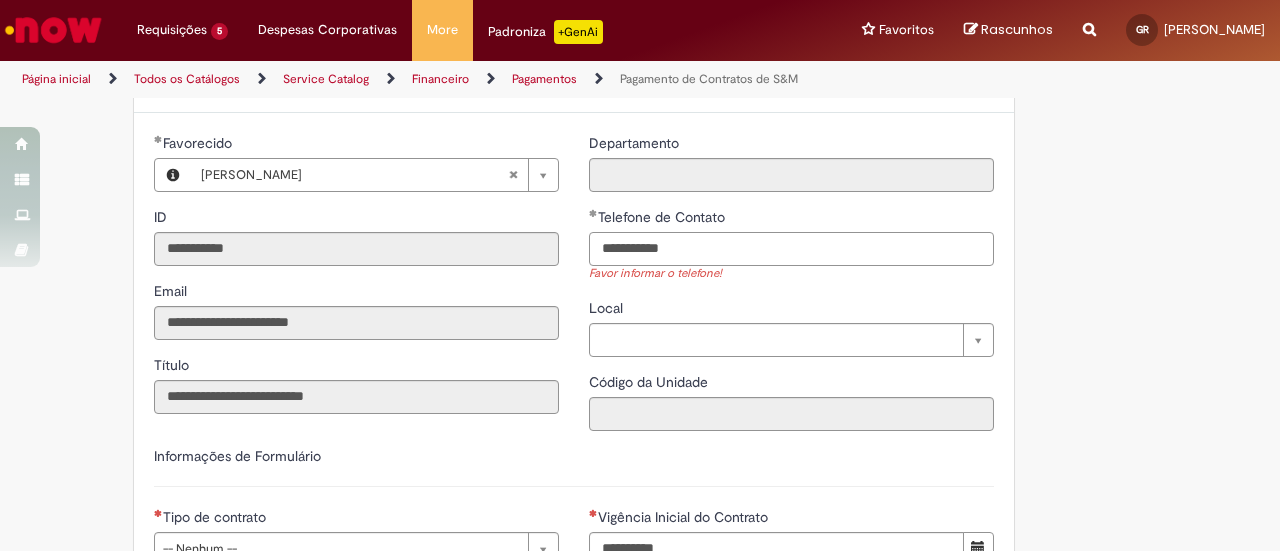 scroll, scrollTop: 1116, scrollLeft: 0, axis: vertical 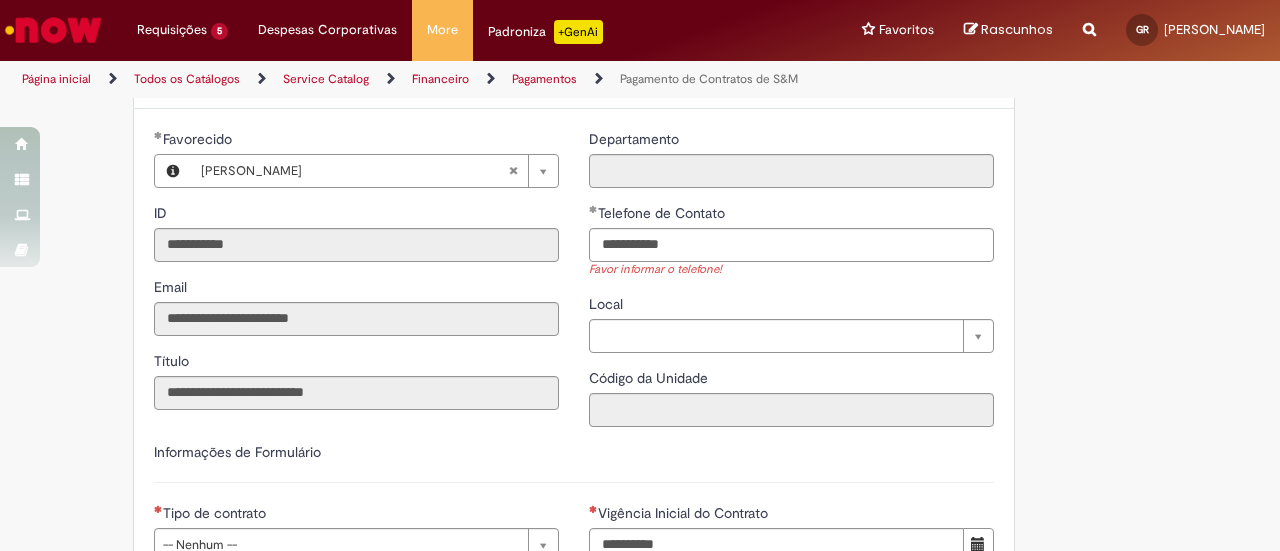 type on "**********" 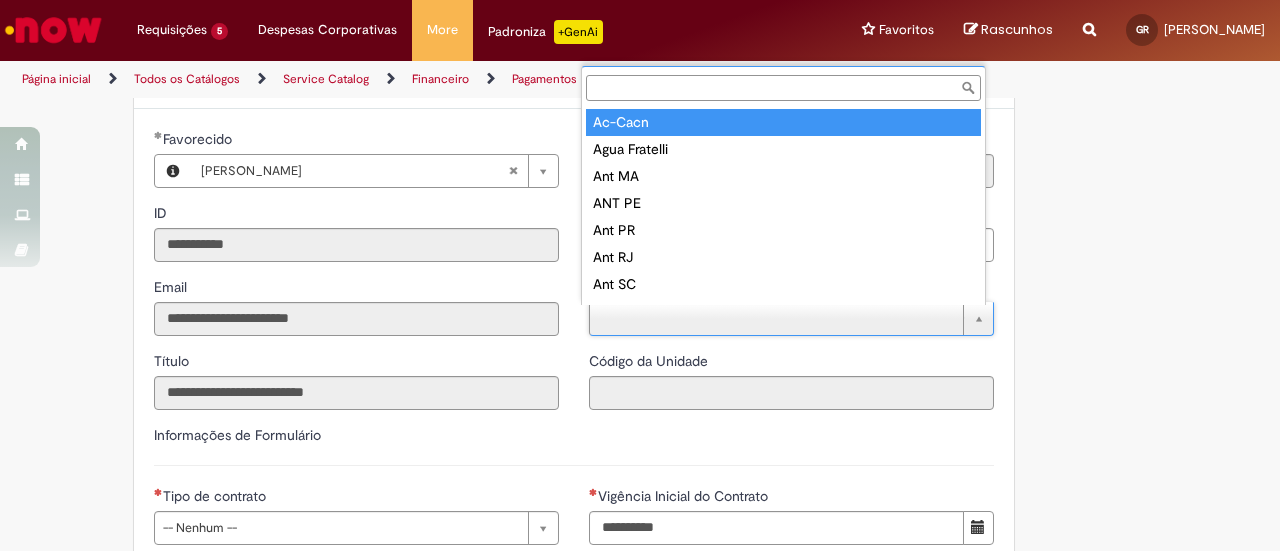 type on "*******" 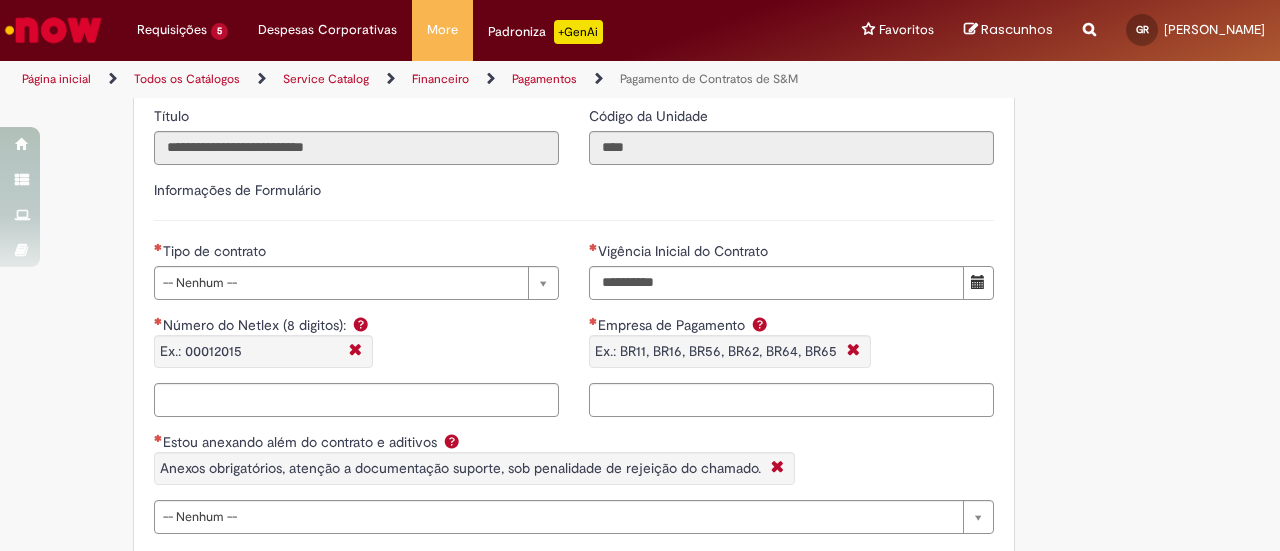 scroll, scrollTop: 1360, scrollLeft: 0, axis: vertical 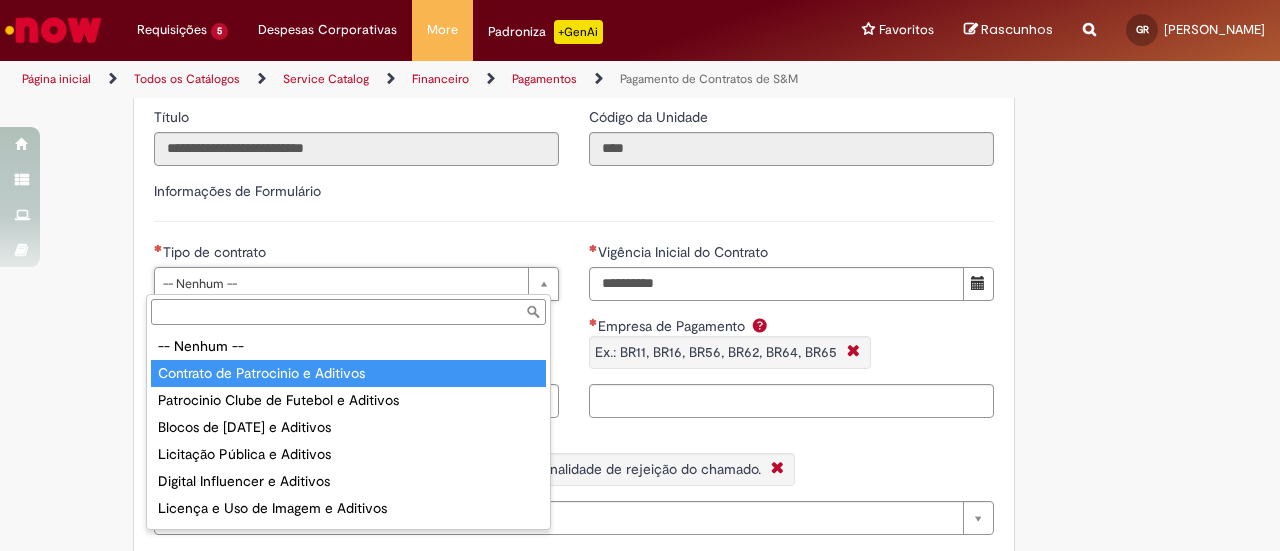 type on "**********" 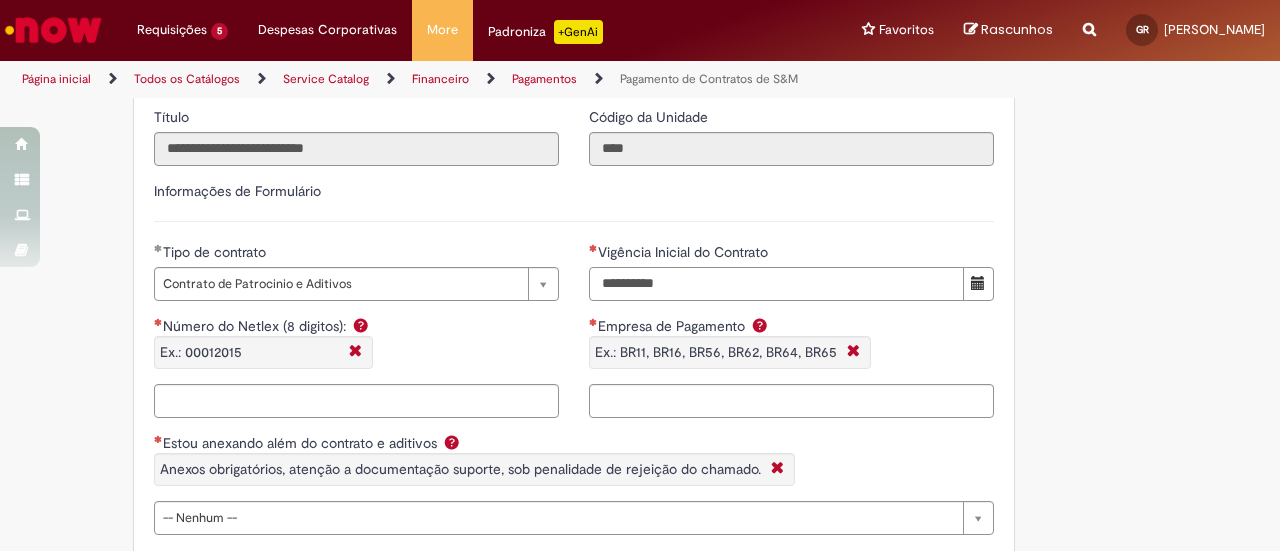 click on "Vigência Inicial do Contrato" at bounding box center (776, 284) 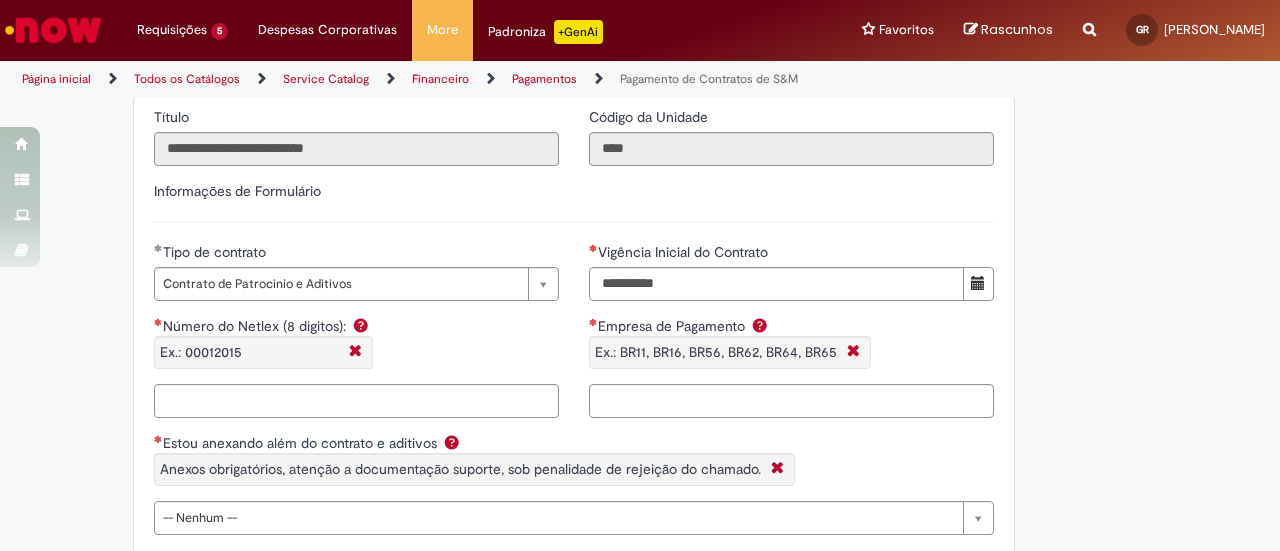 click on "**********" at bounding box center [356, 337] 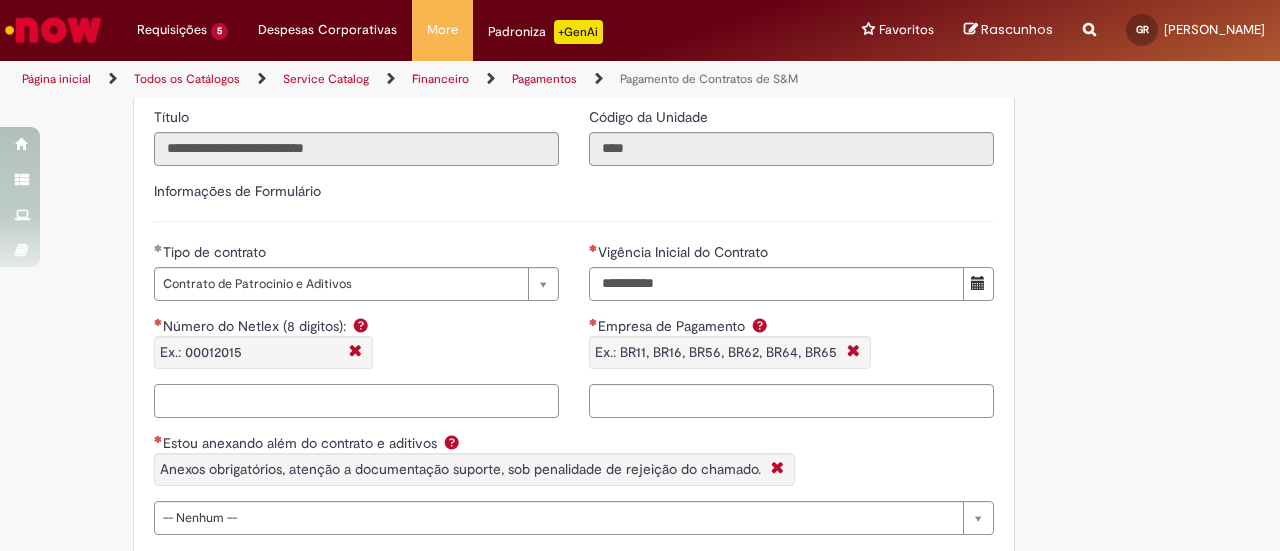 click on "Número do Netlex (8 digitos): Ex.: 00012015" at bounding box center [356, 401] 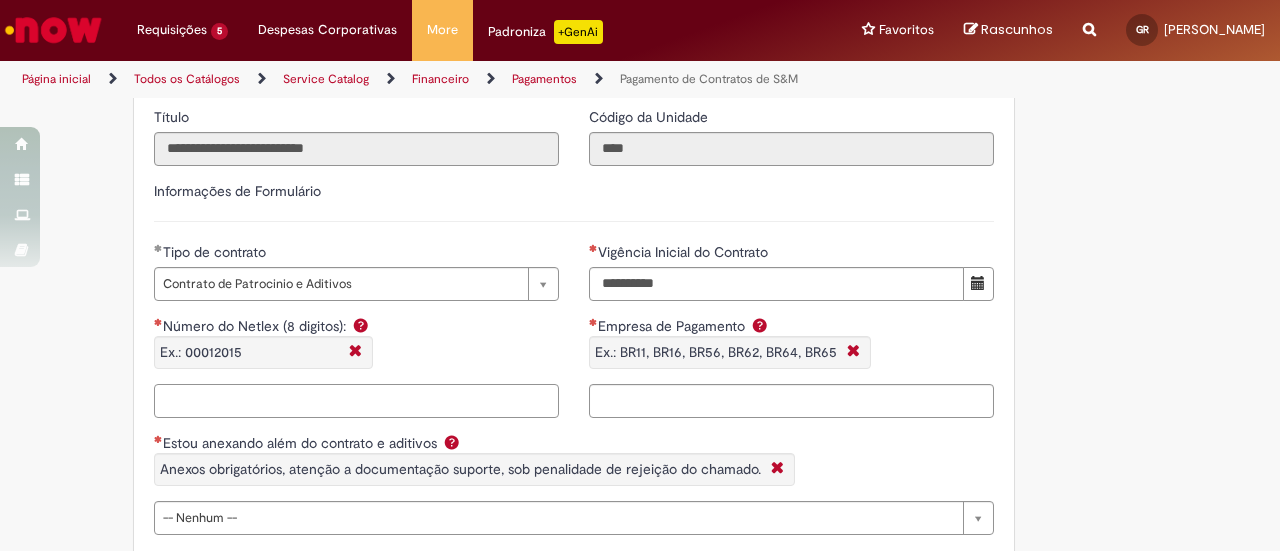 paste on "*****" 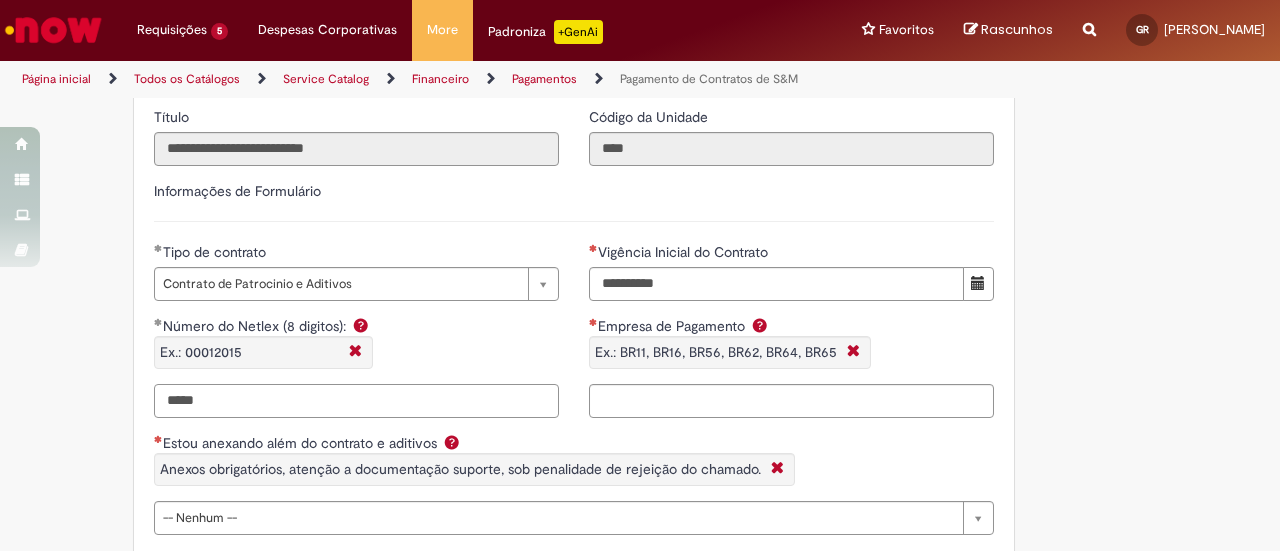 type on "*****" 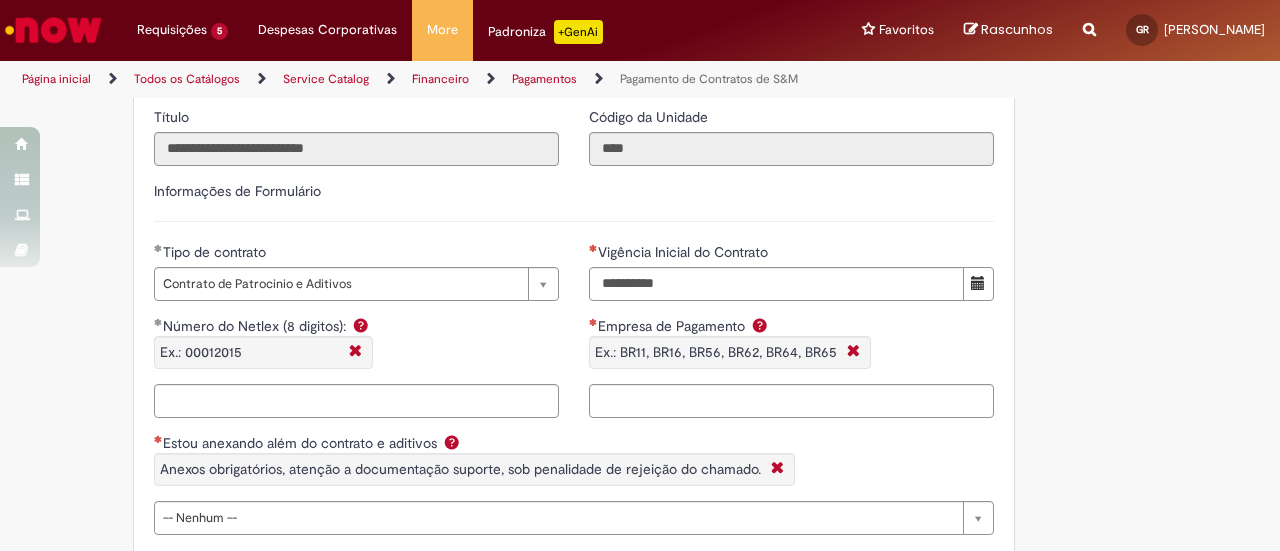 click on "Adicionar a Favoritos
Pagamento de Contratos de S&M
Oferta exclusiva para Pagamentos Fixos cadastrados no VMV sem atualização monetária apenas SAP ECC 6.0 (sem minuta de Parcela Variável no Netlex). Contratos SGC não se aplicam a esse chamado.
PARA PARCELAS FIXAS REMANESCENTES (SEM AJUSTE DE VALORES) é obrigatório anexar nesse chamado :
Contrato Mãe e possíveis aditivos.
NFse única (Fixa com Ajuste) ou Recibo (obrigatório anexar validação de TAX atualizada).
Em casos de Clubes de Futbol (exceto S.A.F – Sociedade Anonima de Futebol) devem ter 5% de INSS sob o total de pagamento descontado (discriminando em recibo valor liquido e valor bruto) informando no mesmo inicio da vigência contratual.
Clubes de Futebol S.A.F é obrigatória emissão de Nfse.
Memória de Cálculo do ajuste previsto em contrato (mesmo que negativo)." at bounding box center (640, 290) 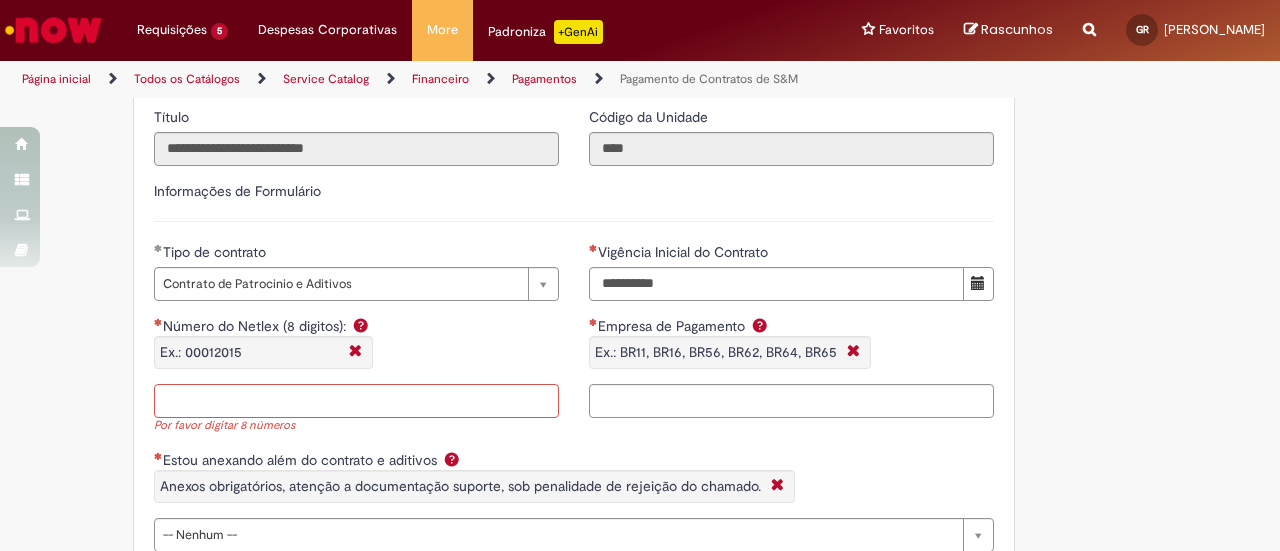 click on "Número do Netlex (8 digitos): Ex.: 00012015" at bounding box center (356, 401) 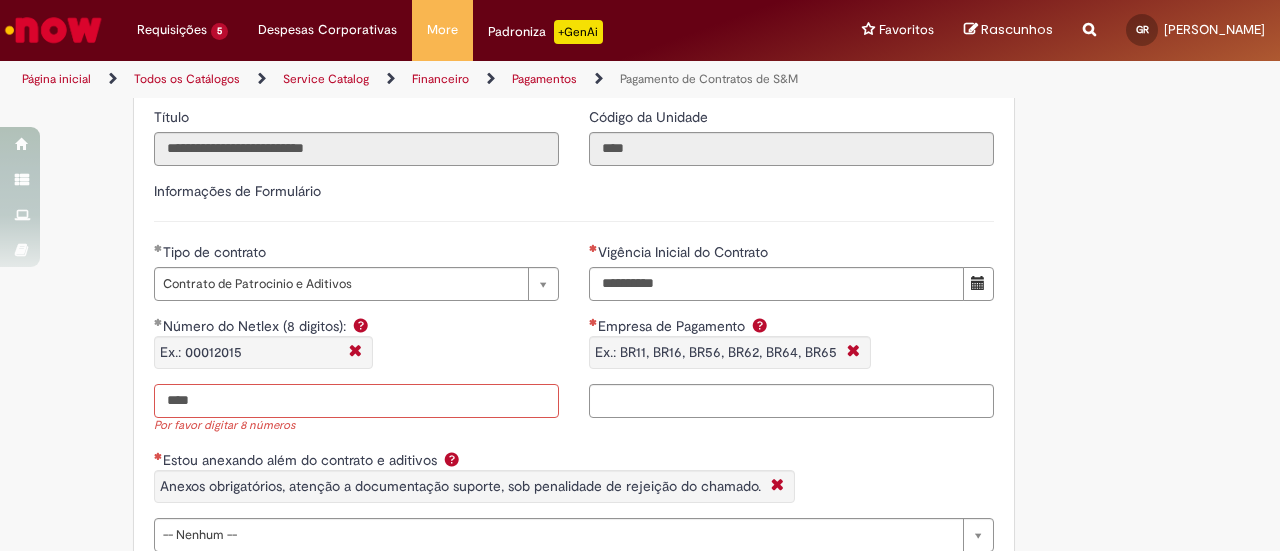 type on "****" 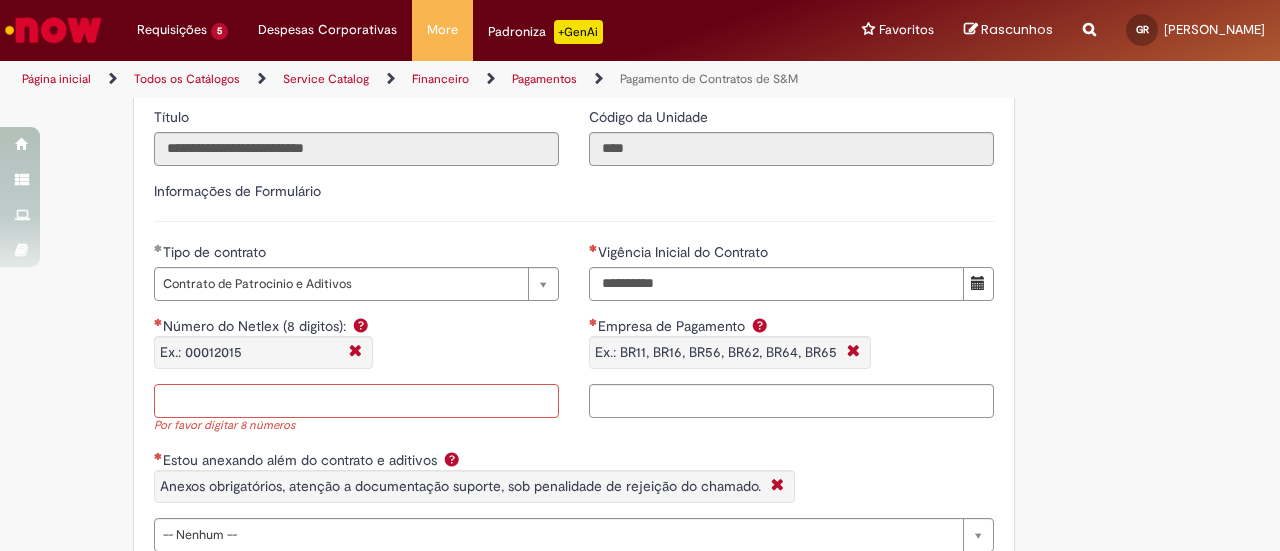 paste on "********" 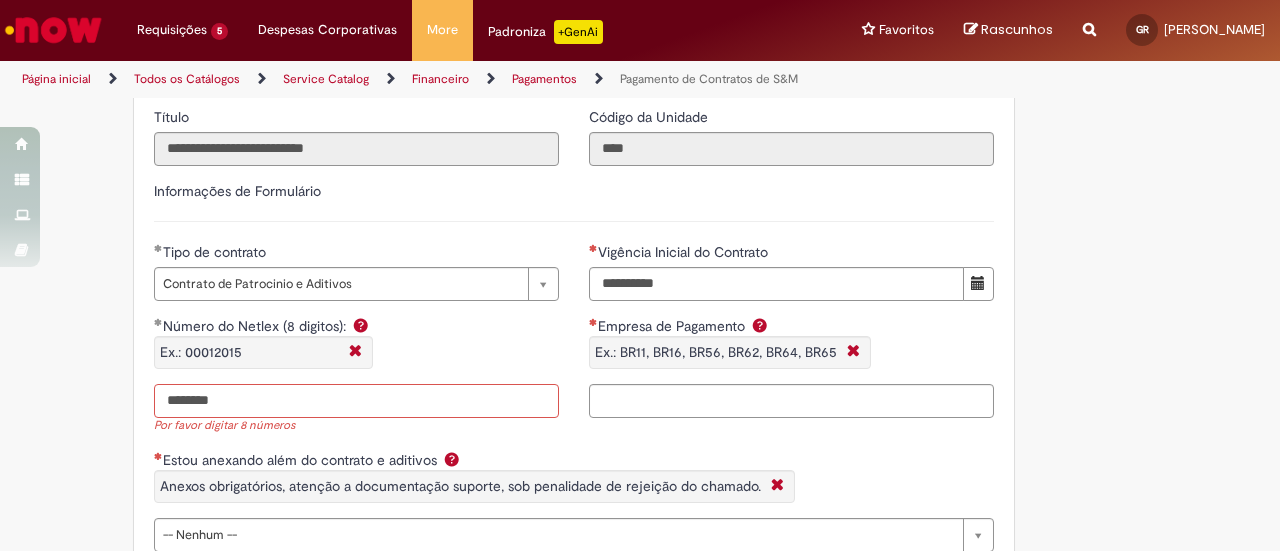 type on "********" 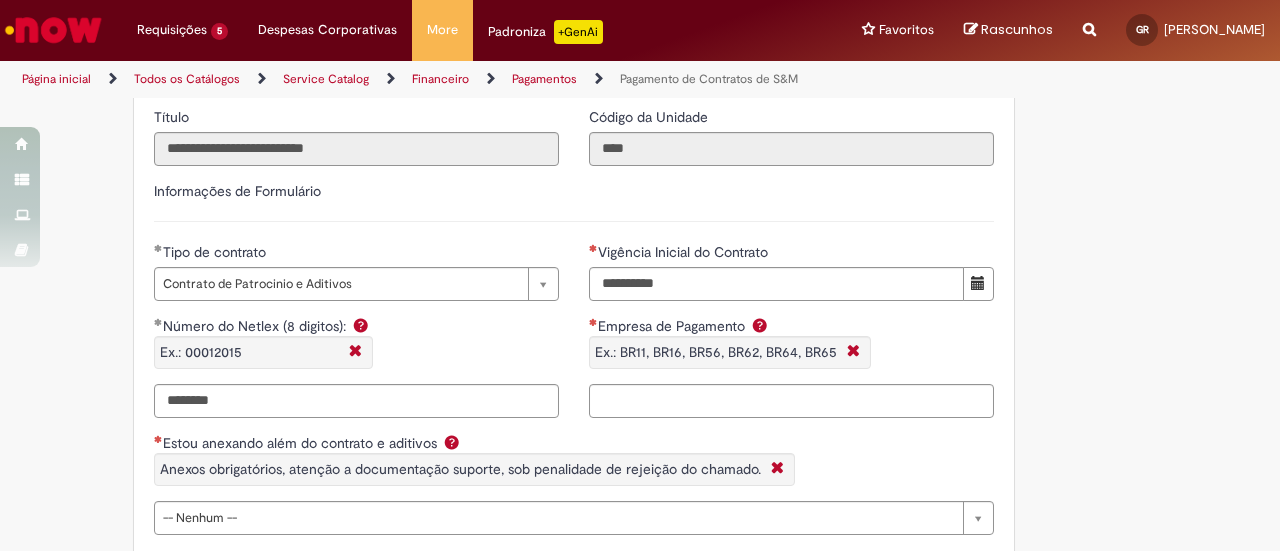 click on "Adicionar a Favoritos
Pagamento de Contratos de S&M
Oferta exclusiva para Pagamentos Fixos cadastrados no VMV sem atualização monetária apenas SAP ECC 6.0 (sem minuta de Parcela Variável no Netlex). Contratos SGC não se aplicam a esse chamado.
PARA PARCELAS FIXAS REMANESCENTES (SEM AJUSTE DE VALORES) é obrigatório anexar nesse chamado :
Contrato Mãe e possíveis aditivos.
NFse única (Fixa com Ajuste) ou Recibo (obrigatório anexar validação de TAX atualizada).
Em casos de Clubes de Futbol (exceto S.A.F – Sociedade Anonima de Futebol) devem ter 5% de INSS sob o total de pagamento descontado (discriminando em recibo valor liquido e valor bruto) informando no mesmo inicio da vigência contratual.
Clubes de Futebol S.A.F é obrigatória emissão de Nfse.
Memória de Cálculo do ajuste previsto em contrato (mesmo que negativo)." at bounding box center [640, 290] 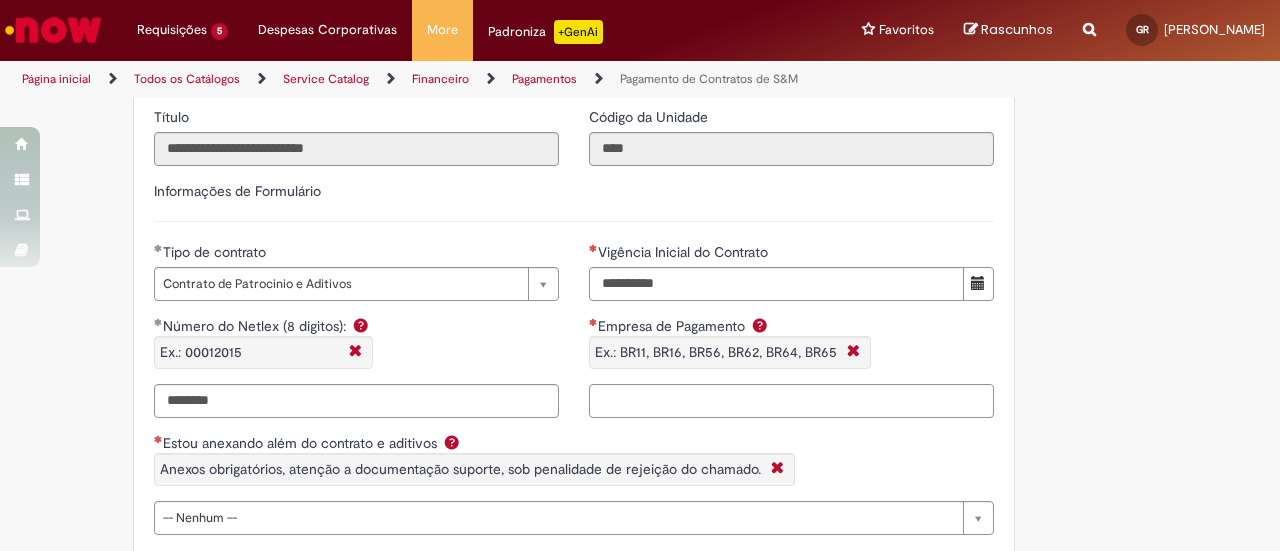 click on "Empresa de Pagamento Ex.: BR11, BR16, BR56, BR62, BR64, BR65" at bounding box center (791, 401) 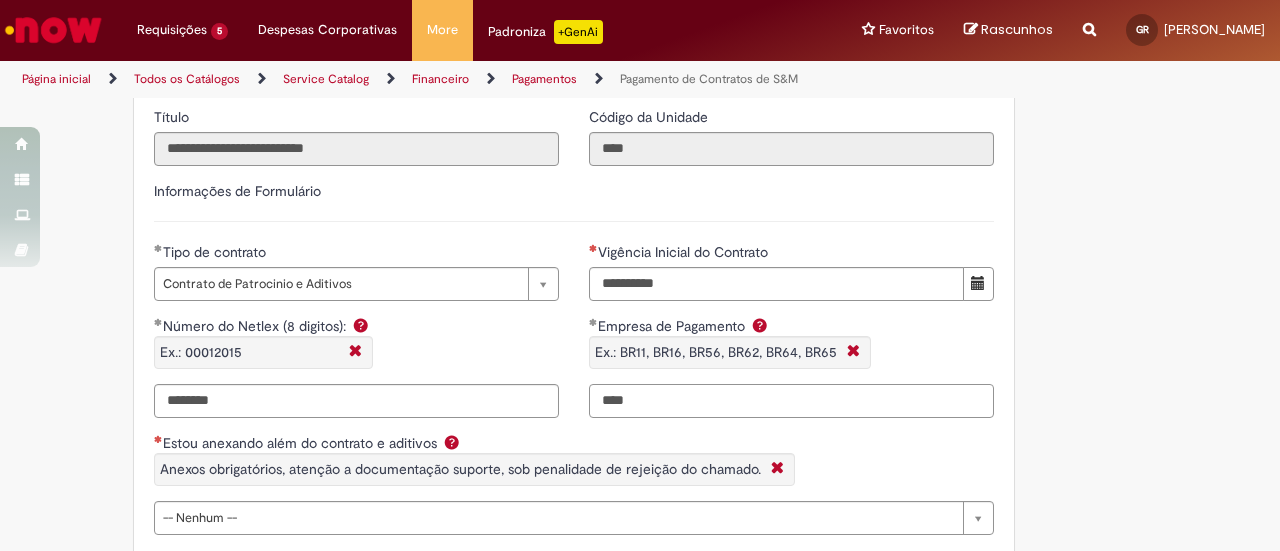 type on "****" 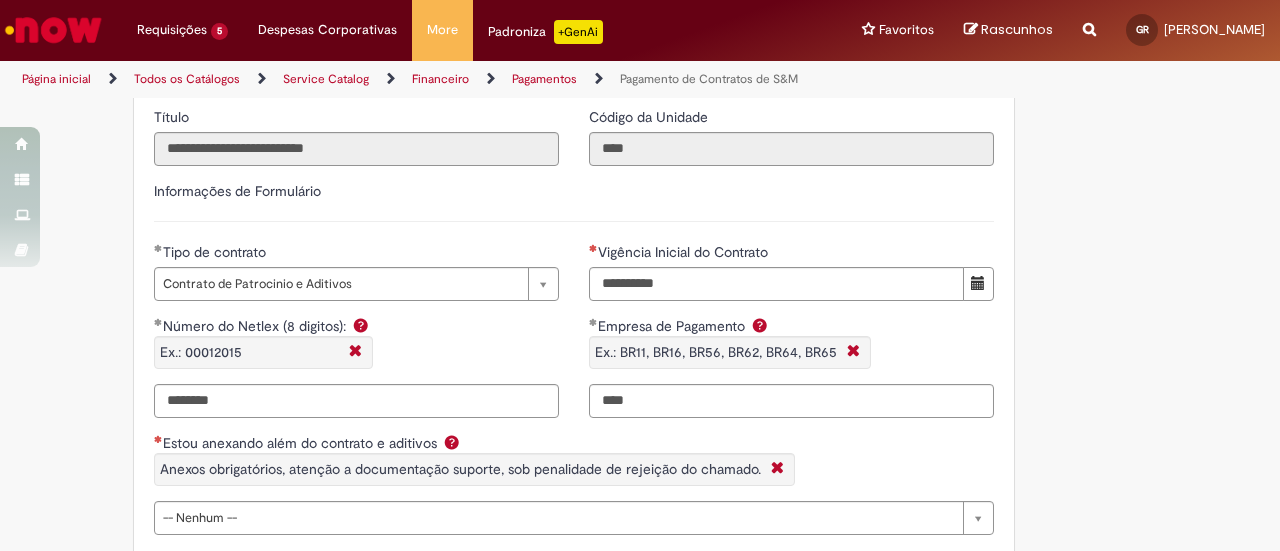 click at bounding box center [760, 325] 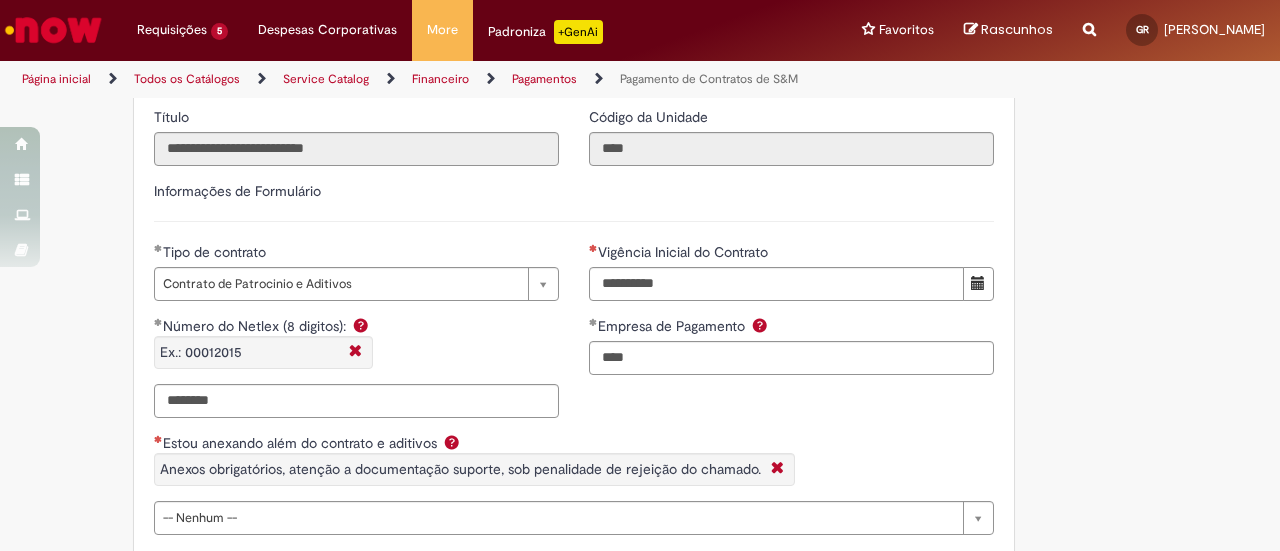 click at bounding box center (760, 325) 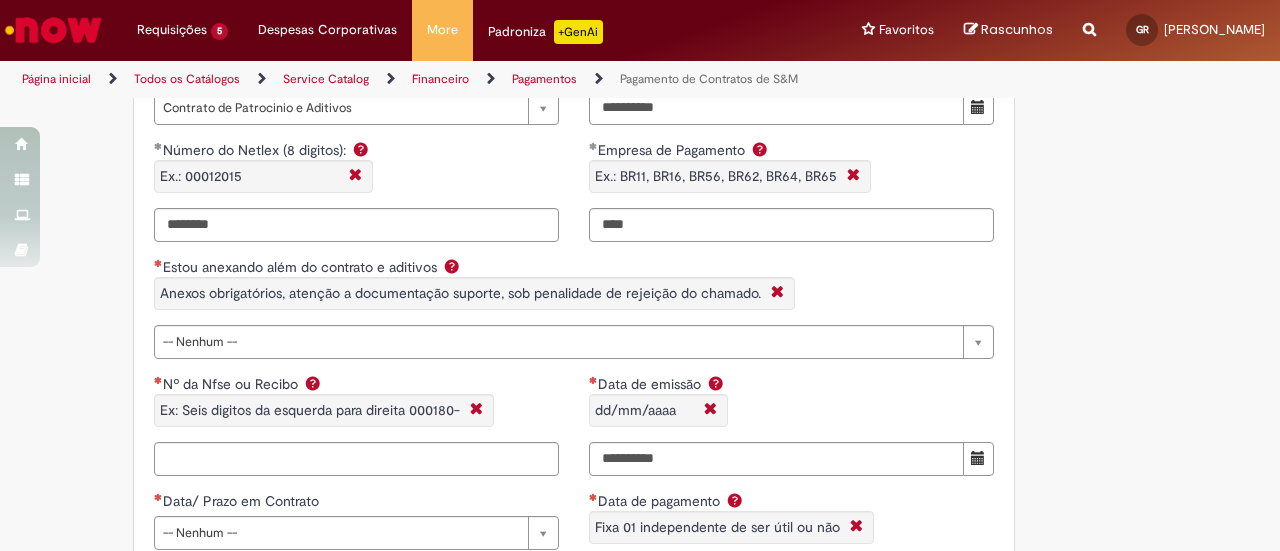 scroll, scrollTop: 1538, scrollLeft: 0, axis: vertical 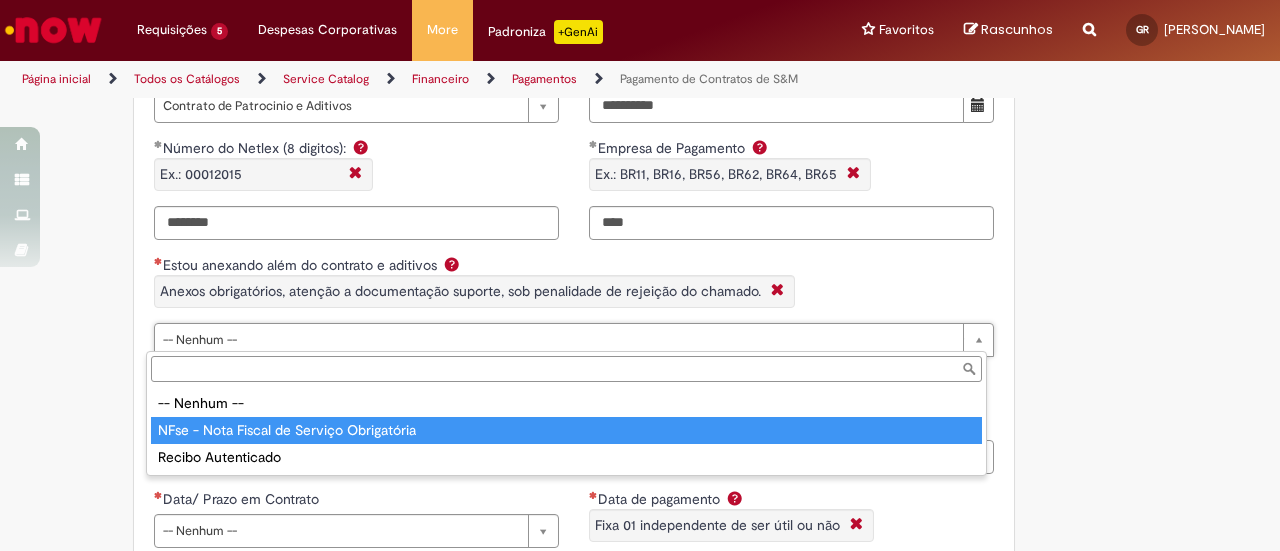 type on "**********" 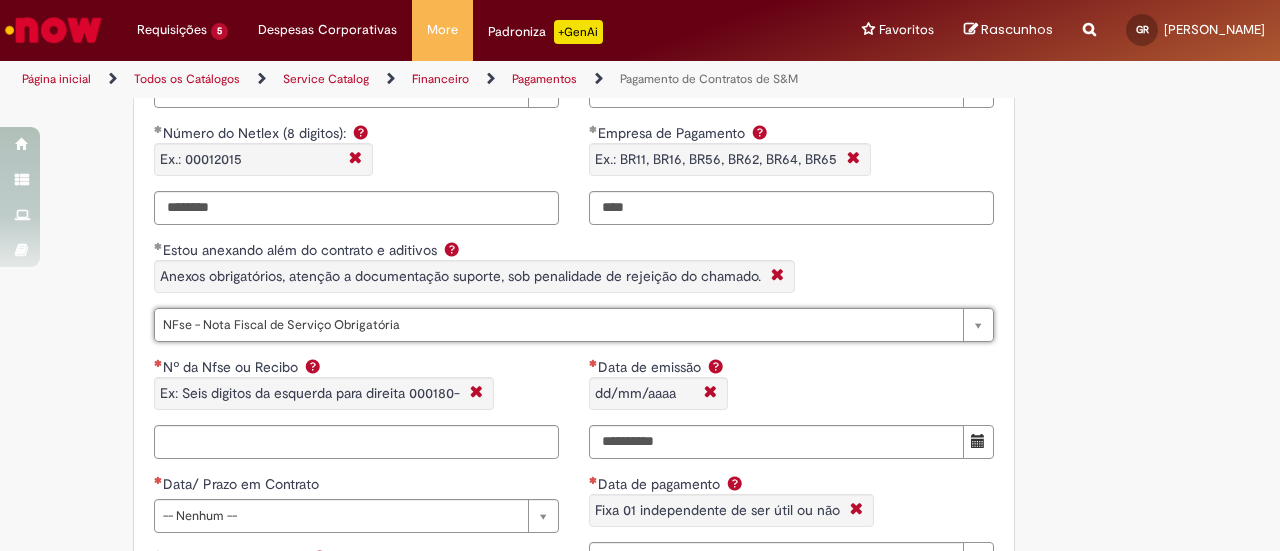 scroll, scrollTop: 1556, scrollLeft: 0, axis: vertical 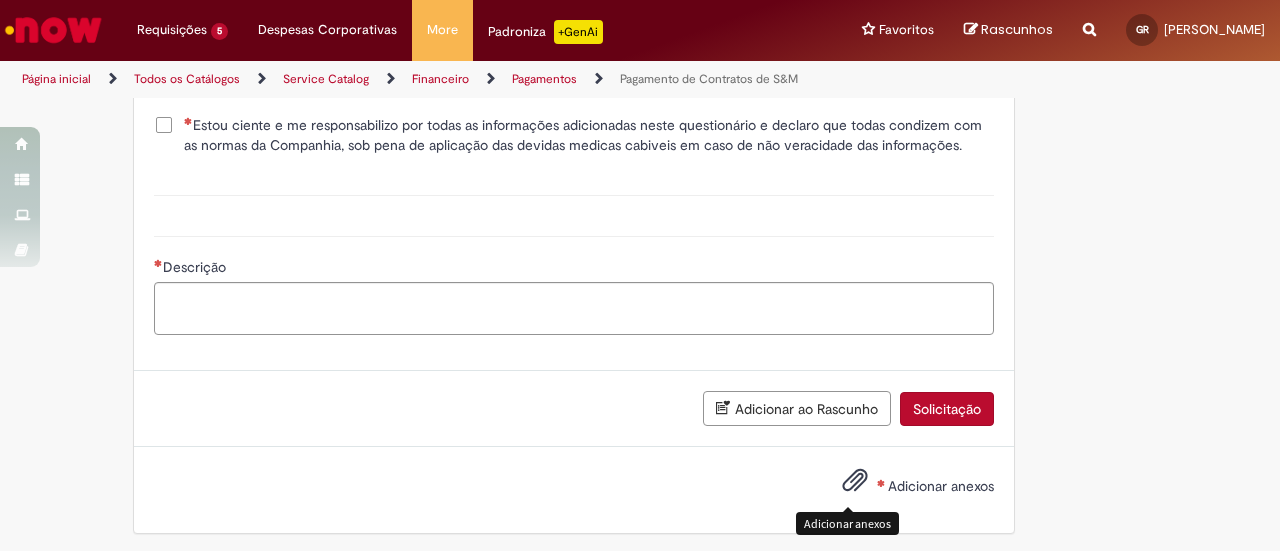 click at bounding box center (855, 481) 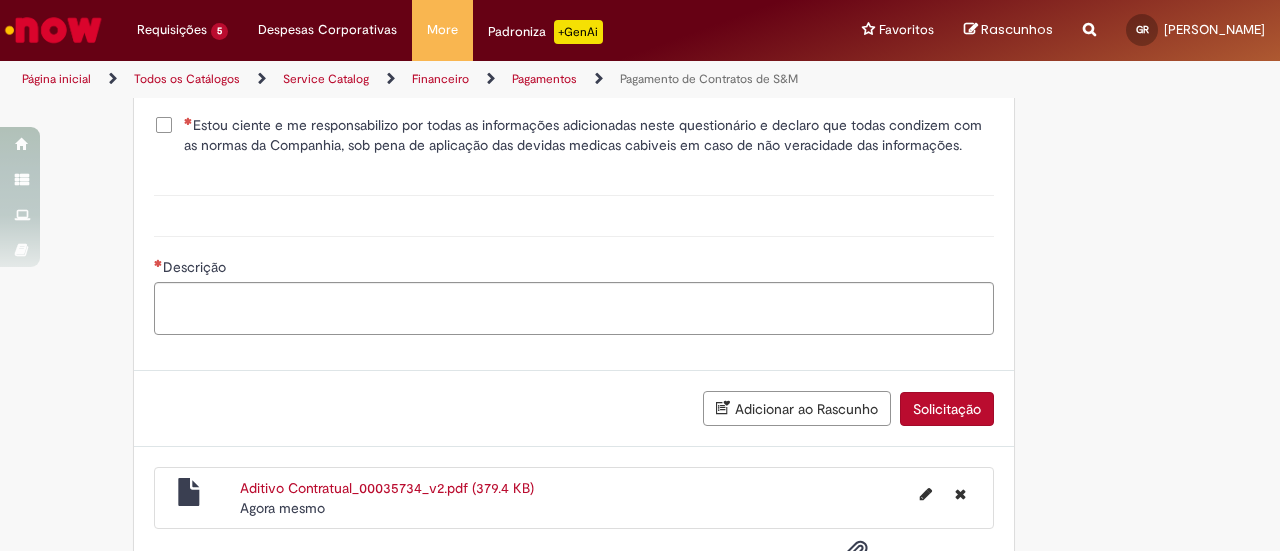 scroll, scrollTop: 2716, scrollLeft: 0, axis: vertical 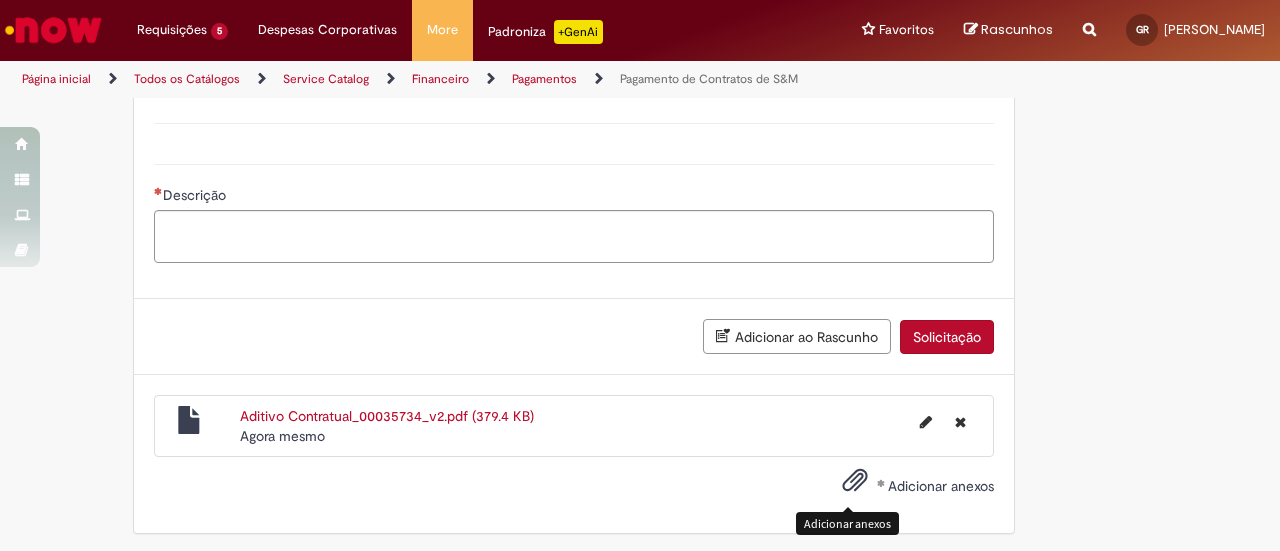 click on "Adicionar anexos" at bounding box center [855, 485] 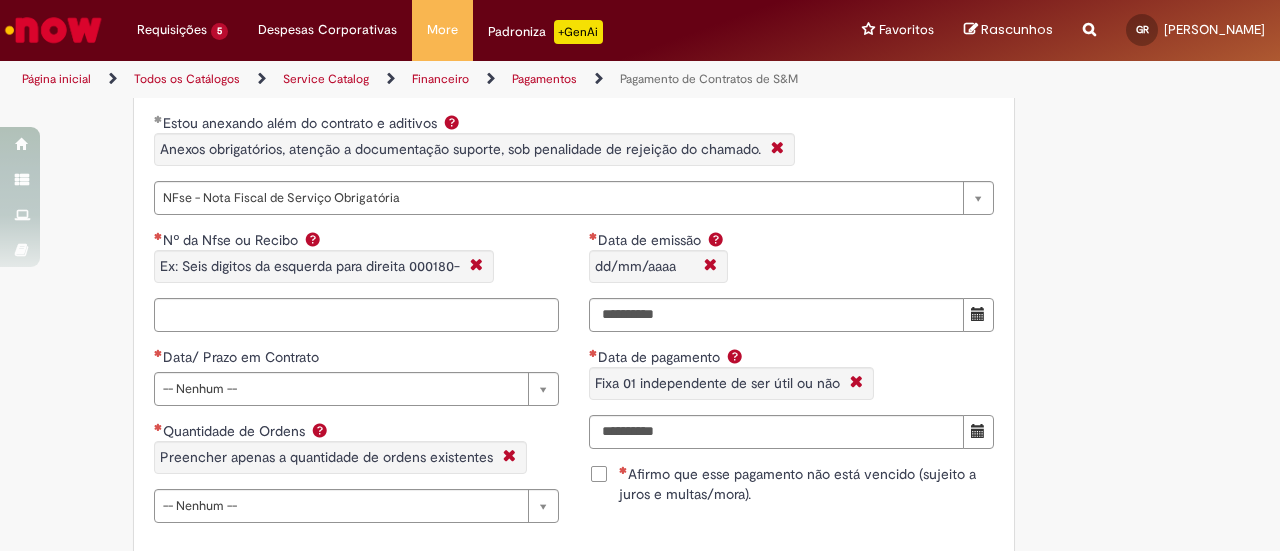 scroll, scrollTop: 1677, scrollLeft: 0, axis: vertical 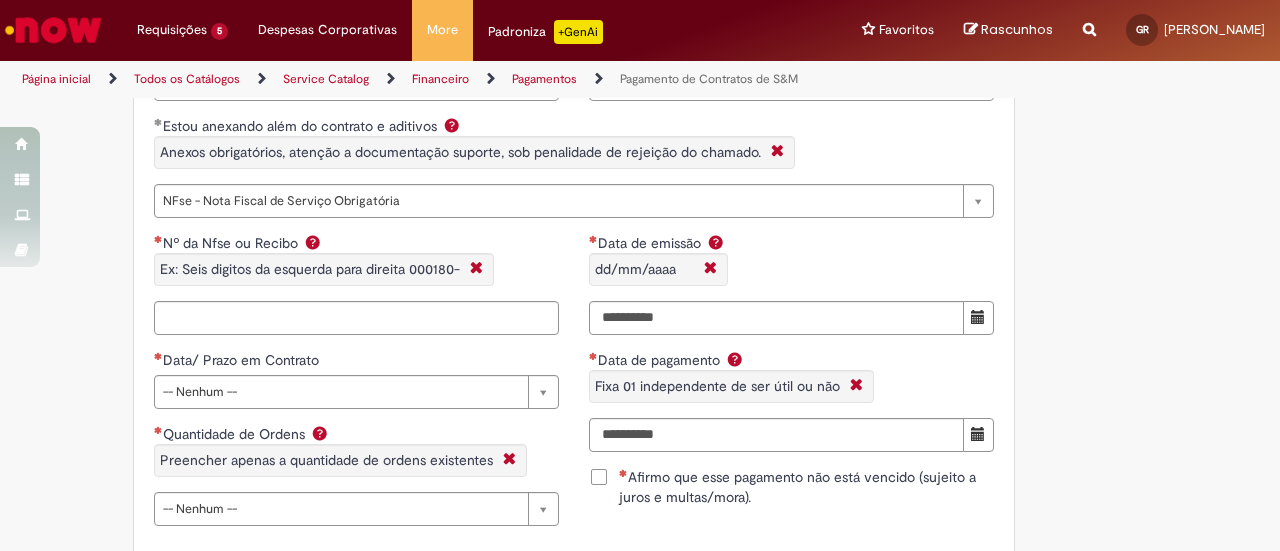 click on "Adicionar a Favoritos
Pagamento de Contratos de S&M
Oferta exclusiva para Pagamentos Fixos cadastrados no VMV sem atualização monetária apenas SAP ECC 6.0 (sem minuta de Parcela Variável no Netlex). Contratos SGC não se aplicam a esse chamado.
PARA PARCELAS FIXAS REMANESCENTES (SEM AJUSTE DE VALORES) é obrigatório anexar nesse chamado :
Contrato Mãe e possíveis aditivos.
NFse única (Fixa com Ajuste) ou Recibo (obrigatório anexar validação de TAX atualizada).
Em casos de Clubes de Futbol (exceto S.A.F – Sociedade Anonima de Futebol) devem ter 5% de INSS sob o total de pagamento descontado (discriminando em recibo valor liquido e valor bruto) informando no mesmo inicio da vigência contratual.
Clubes de Futebol S.A.F é obrigatória emissão de Nfse.
Memória de Cálculo do ajuste previsto em contrato (mesmo que negativo)." at bounding box center (640, 49) 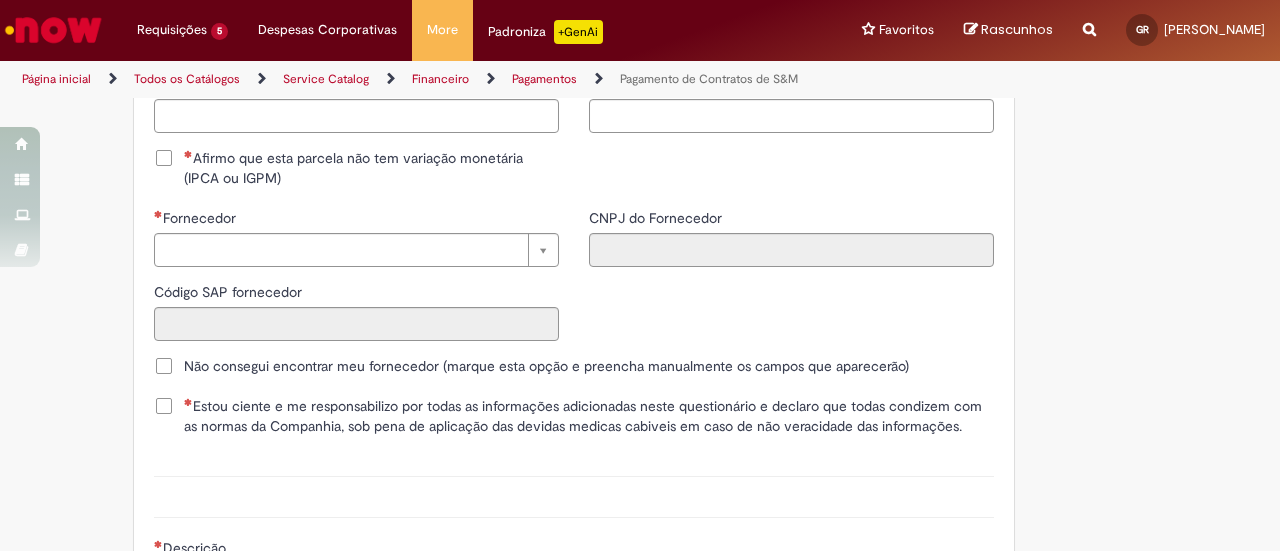 scroll, scrollTop: 2533, scrollLeft: 0, axis: vertical 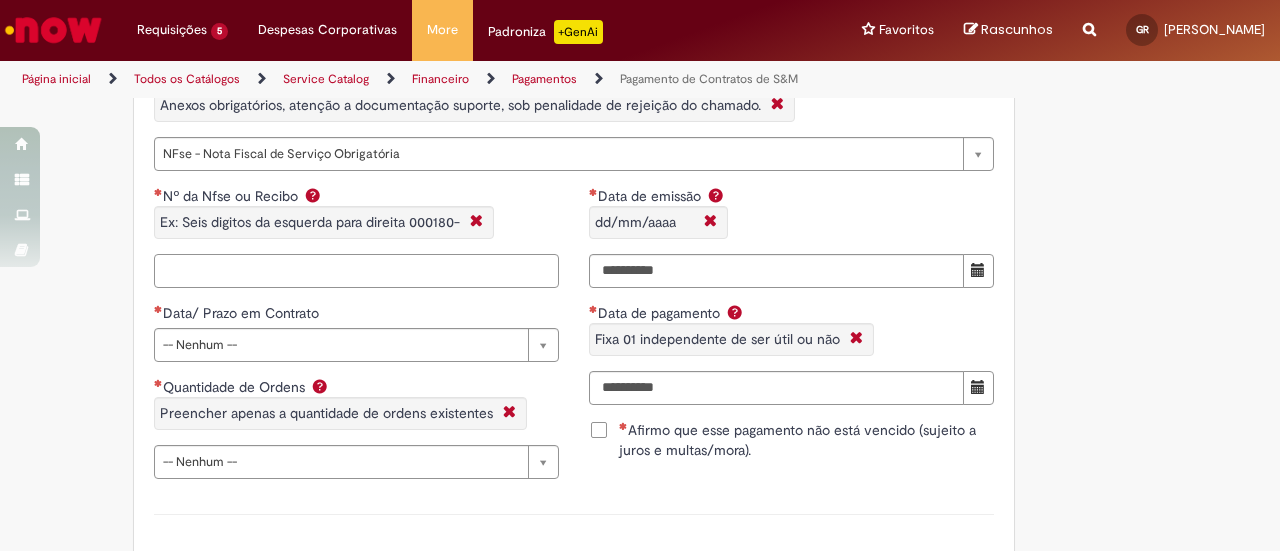 click on "Nº da Nfse ou Recibo Ex: Seis digitos da esquerda para direita 000180-" at bounding box center [356, 271] 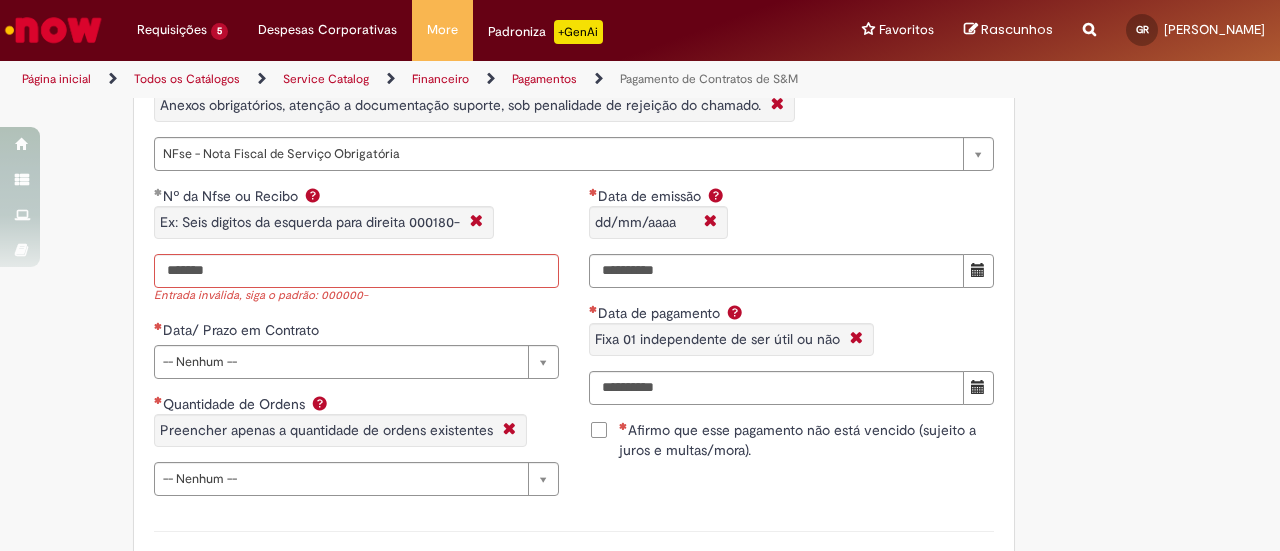 click on "Adicionar a Favoritos
Pagamento de Contratos de S&M
Oferta exclusiva para Pagamentos Fixos cadastrados no VMV sem atualização monetária apenas SAP ECC 6.0 (sem minuta de Parcela Variável no Netlex). Contratos SGC não se aplicam a esse chamado.
PARA PARCELAS FIXAS REMANESCENTES (SEM AJUSTE DE VALORES) é obrigatório anexar nesse chamado :
Contrato Mãe e possíveis aditivos.
NFse única (Fixa com Ajuste) ou Recibo (obrigatório anexar validação de TAX atualizada).
Em casos de Clubes de Futbol (exceto S.A.F – Sociedade Anonima de Futebol) devem ter 5% de INSS sob o total de pagamento descontado (discriminando em recibo valor liquido e valor bruto) informando no mesmo inicio da vigência contratual.
Clubes de Futebol S.A.F é obrigatória emissão de Nfse.
Memória de Cálculo do ajuste previsto em contrato (mesmo que negativo)." at bounding box center [640, 10] 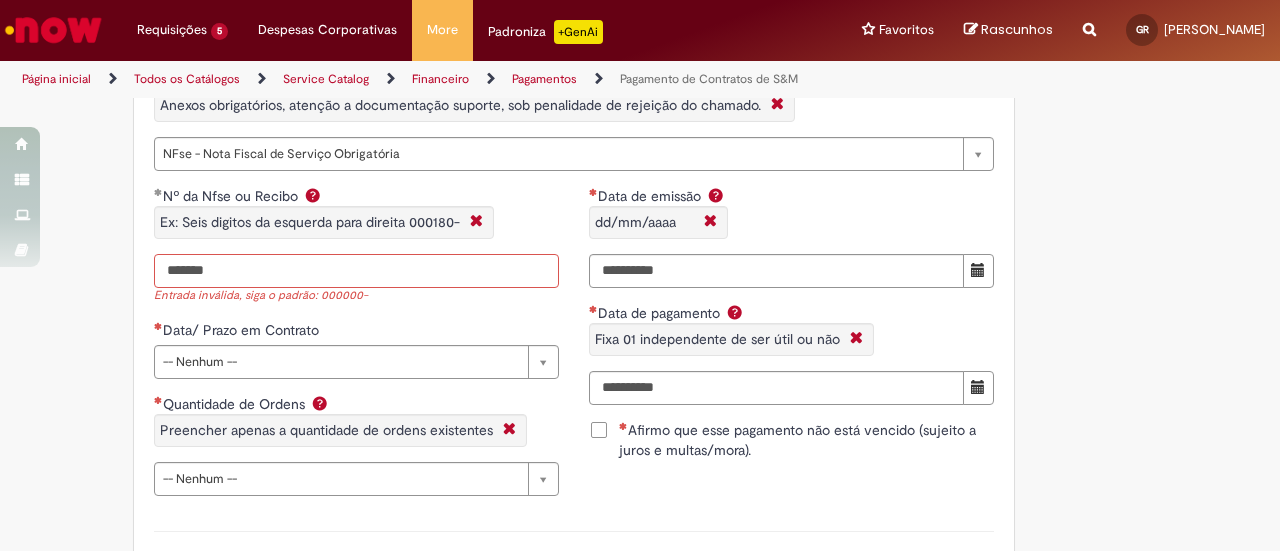click on "*******" at bounding box center [356, 271] 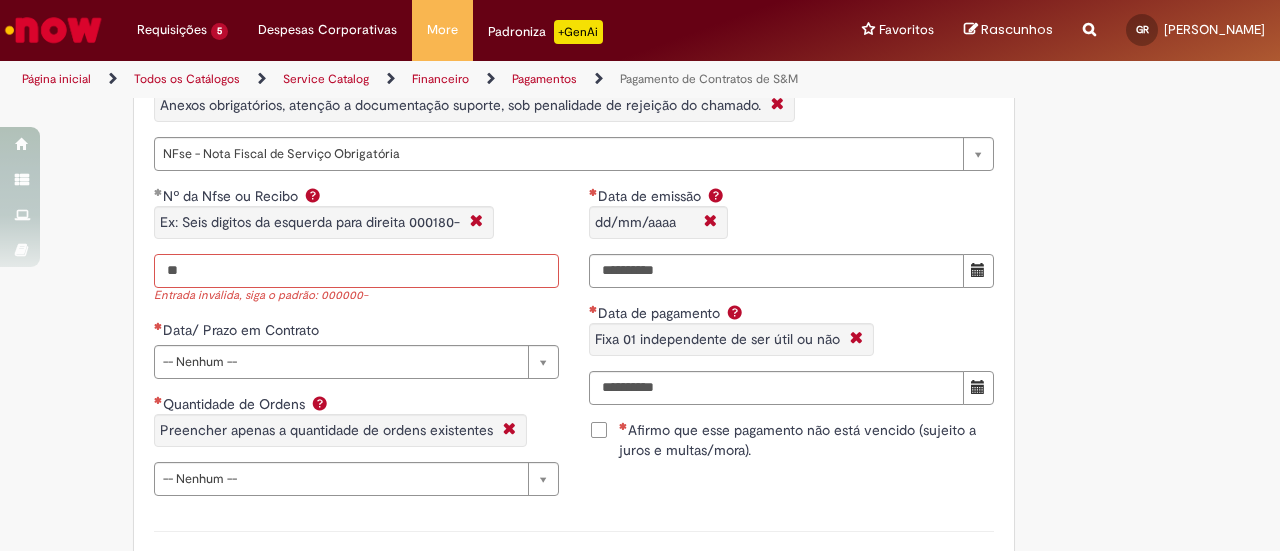 type on "*" 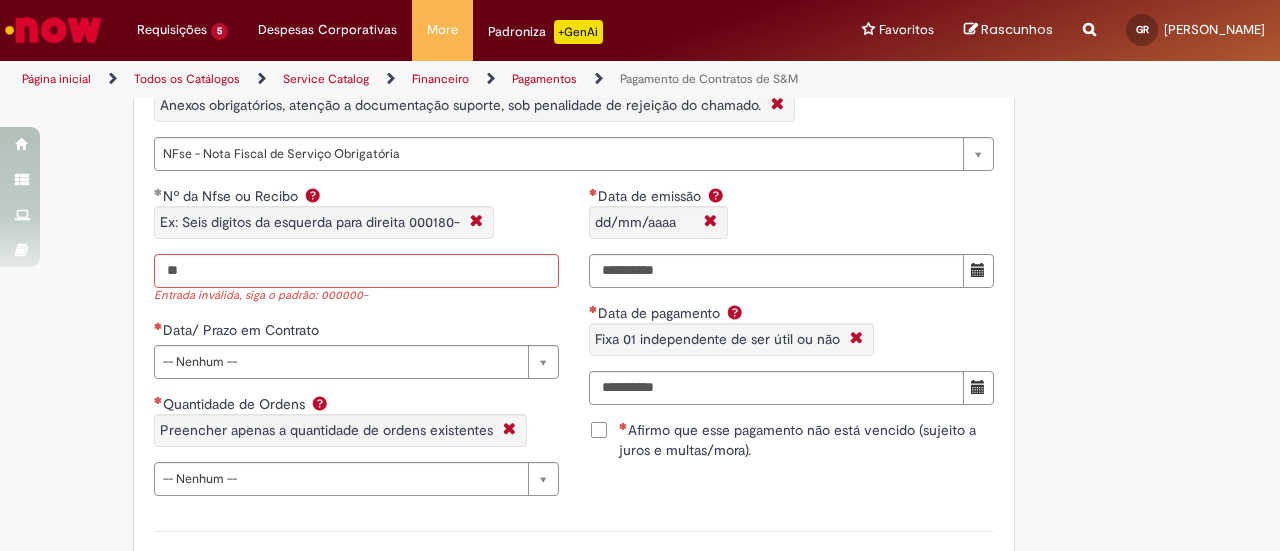 type on "*" 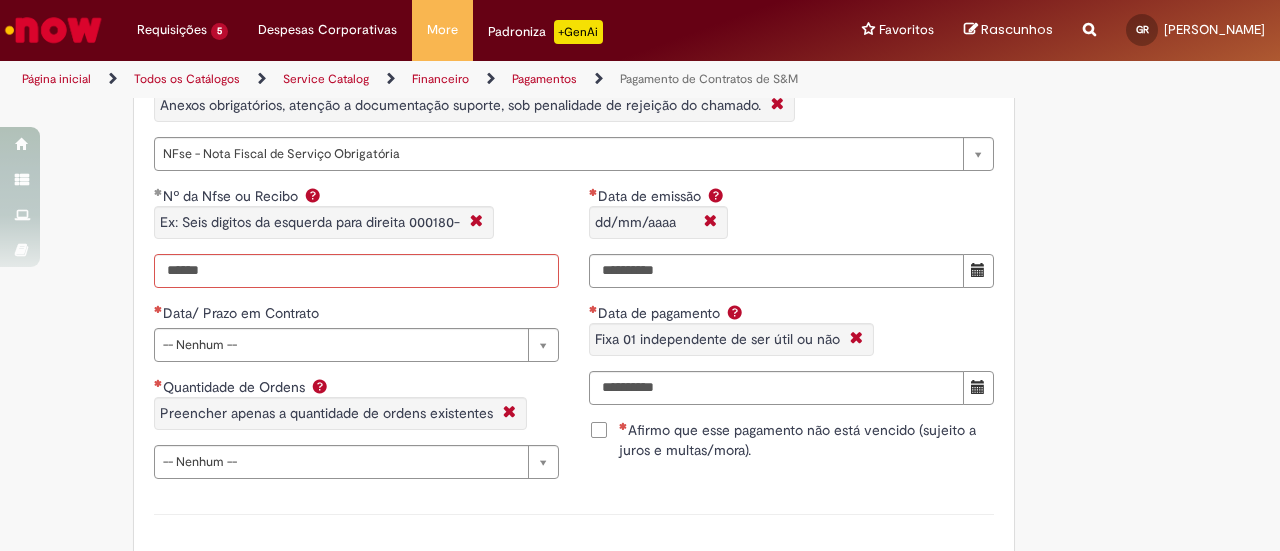 click on "Data de emissão dd/mm/aaaa Data de pagamento  Fixa 01 independente de ser útil ou não Afirmo que esse pagamento não está vencido (sujeito a juros e multas/mora)." at bounding box center (791, 333) 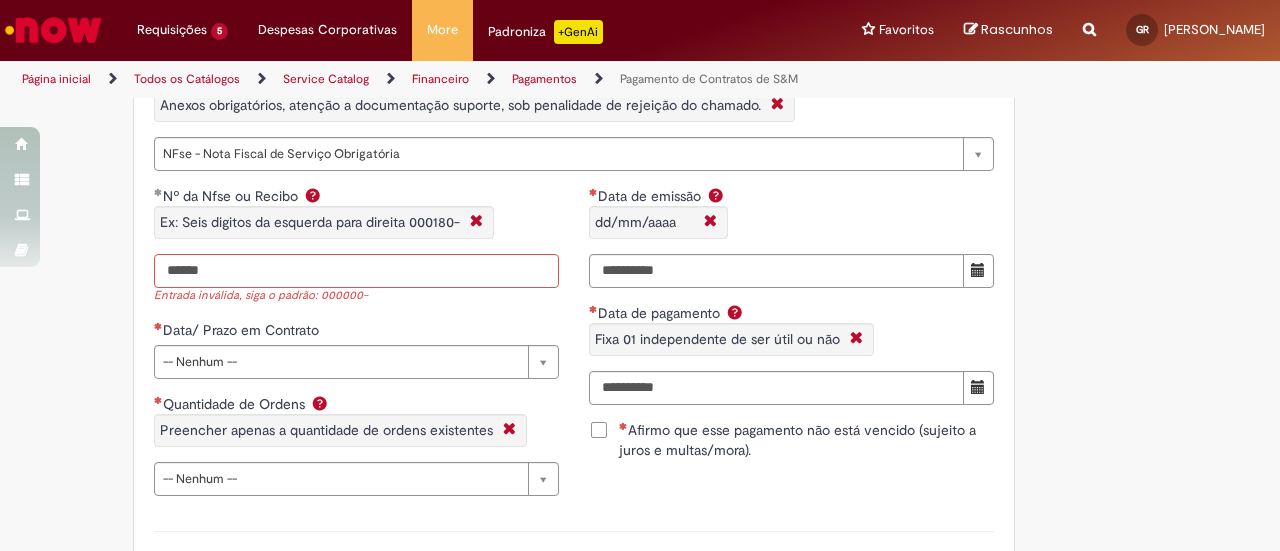 click on "******" at bounding box center [356, 271] 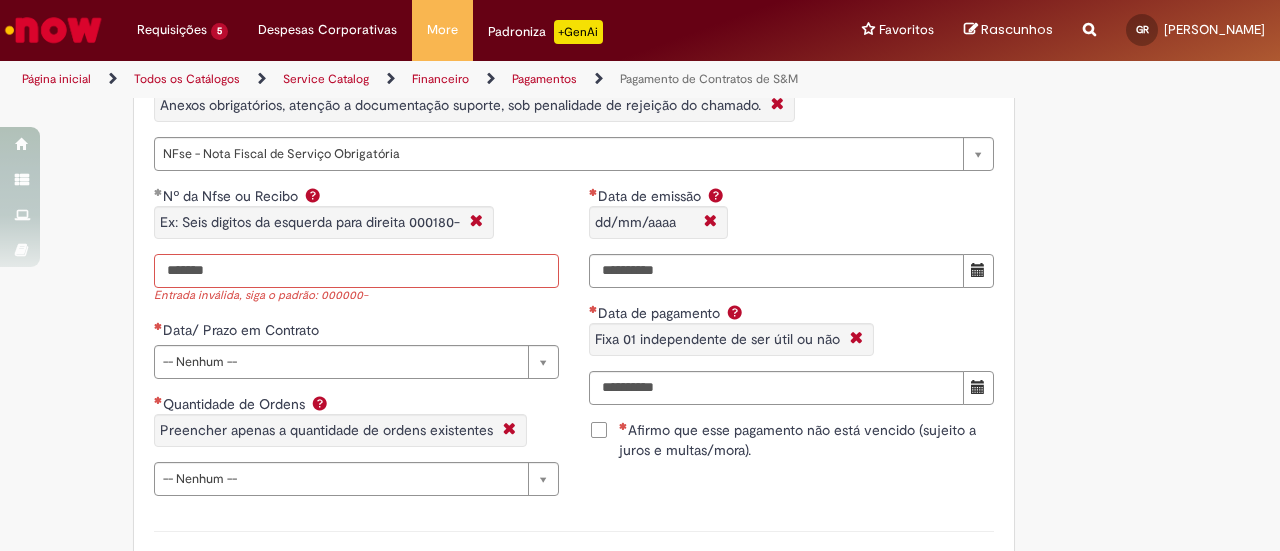 type on "*******" 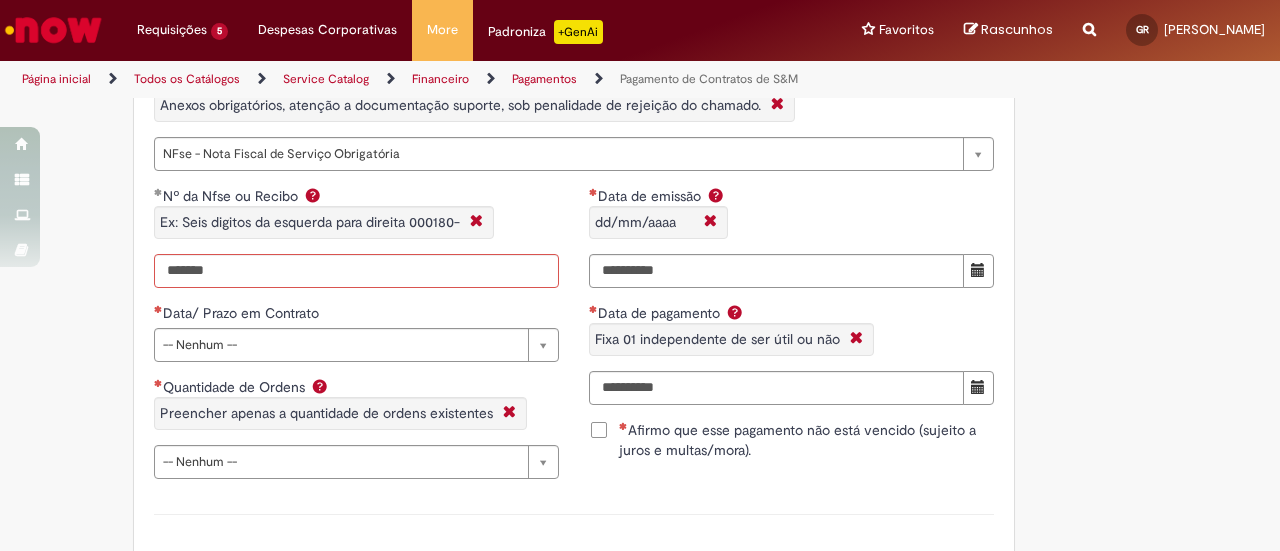 click on "Adicionar a Favoritos
Pagamento de Contratos de S&M
Oferta exclusiva para Pagamentos Fixos cadastrados no VMV sem atualização monetária apenas SAP ECC 6.0 (sem minuta de Parcela Variável no Netlex). Contratos SGC não se aplicam a esse chamado.
PARA PARCELAS FIXAS REMANESCENTES (SEM AJUSTE DE VALORES) é obrigatório anexar nesse chamado :
Contrato Mãe e possíveis aditivos.
NFse única (Fixa com Ajuste) ou Recibo (obrigatório anexar validação de TAX atualizada).
Em casos de Clubes de Futbol (exceto S.A.F – Sociedade Anonima de Futebol) devem ter 5% de INSS sob o total de pagamento descontado (discriminando em recibo valor liquido e valor bruto) informando no mesmo inicio da vigência contratual.
Clubes de Futebol S.A.F é obrigatória emissão de Nfse.
Memória de Cálculo do ajuste previsto em contrato (mesmo que negativo)." at bounding box center (640, 2) 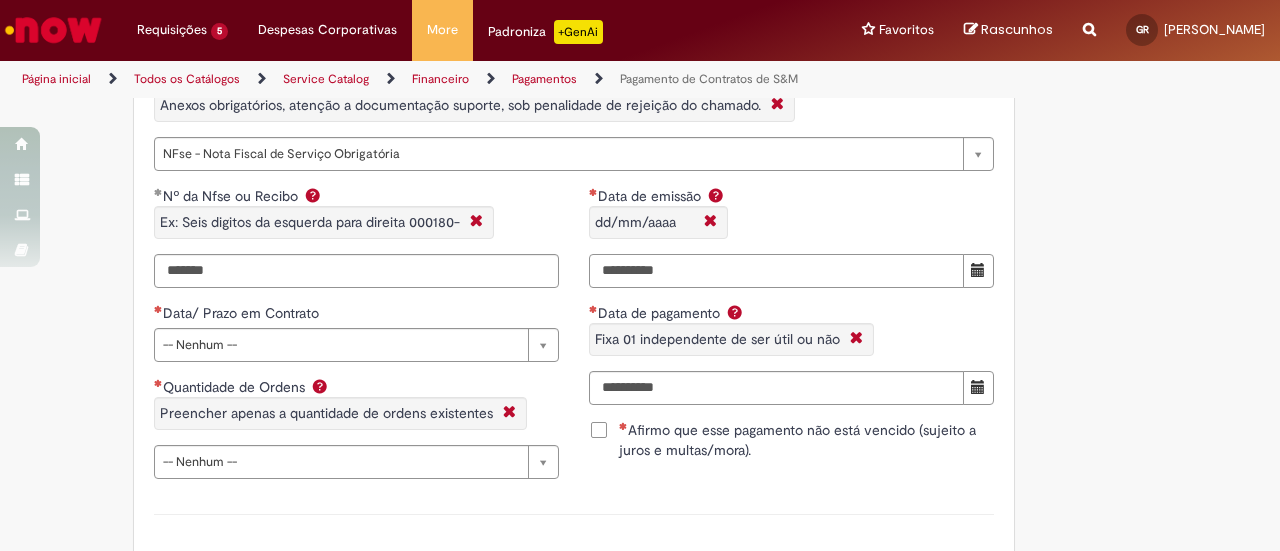 click on "Data de emissão dd/mm/aaaa" at bounding box center [776, 271] 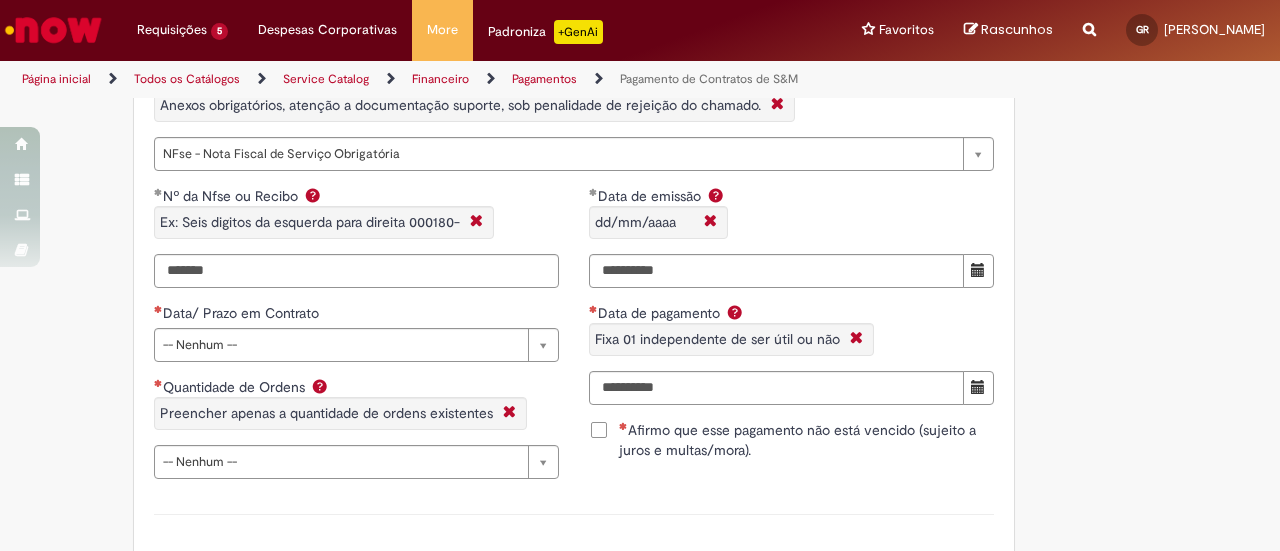 click on "Adicionar a Favoritos
Pagamento de Contratos de S&M
Oferta exclusiva para Pagamentos Fixos cadastrados no VMV sem atualização monetária apenas SAP ECC 6.0 (sem minuta de Parcela Variável no Netlex). Contratos SGC não se aplicam a esse chamado.
PARA PARCELAS FIXAS REMANESCENTES (SEM AJUSTE DE VALORES) é obrigatório anexar nesse chamado :
Contrato Mãe e possíveis aditivos.
NFse única (Fixa com Ajuste) ou Recibo (obrigatório anexar validação de TAX atualizada).
Em casos de Clubes de Futbol (exceto S.A.F – Sociedade Anonima de Futebol) devem ter 5% de INSS sob o total de pagamento descontado (discriminando em recibo valor liquido e valor bruto) informando no mesmo inicio da vigência contratual.
Clubes de Futebol S.A.F é obrigatória emissão de Nfse.
Memória de Cálculo do ajuste previsto em contrato (mesmo que negativo)." at bounding box center [640, 2] 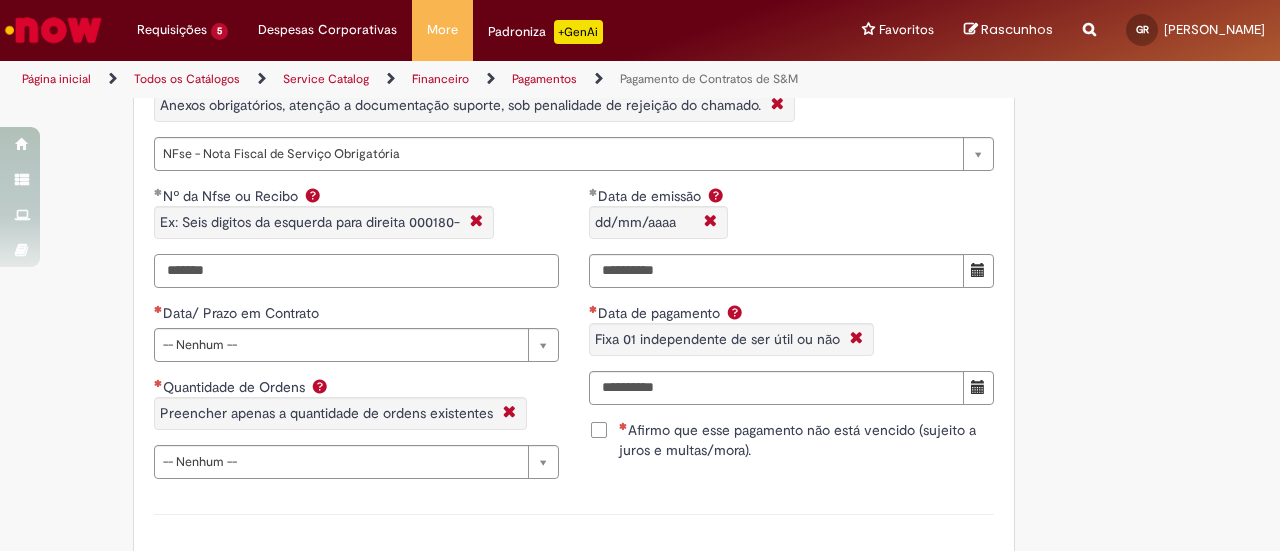 click on "*******" at bounding box center [356, 271] 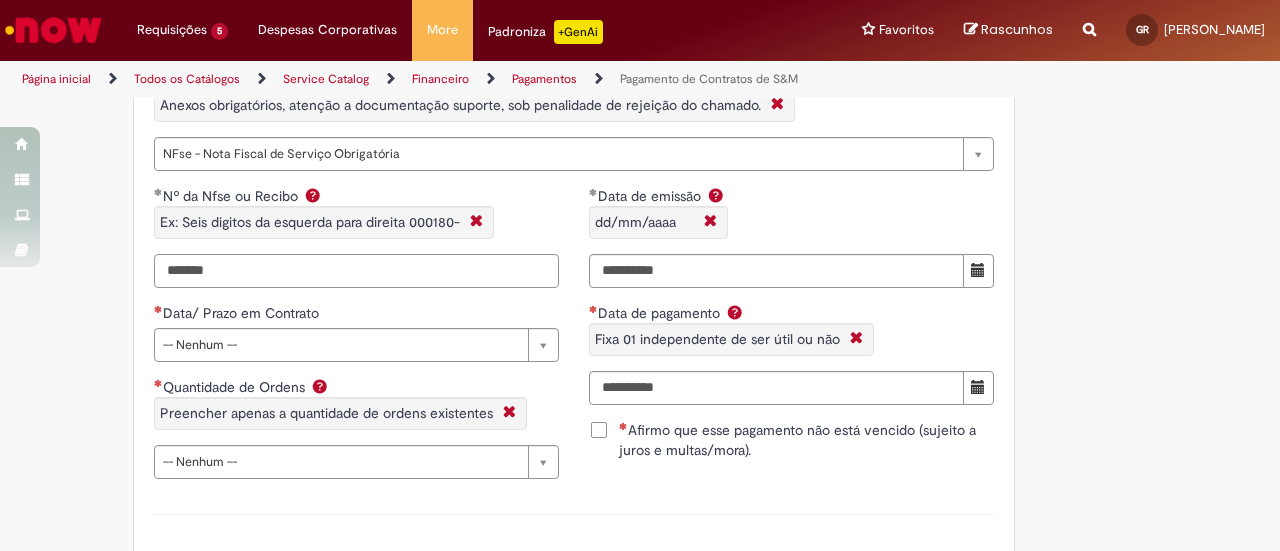 type on "*******" 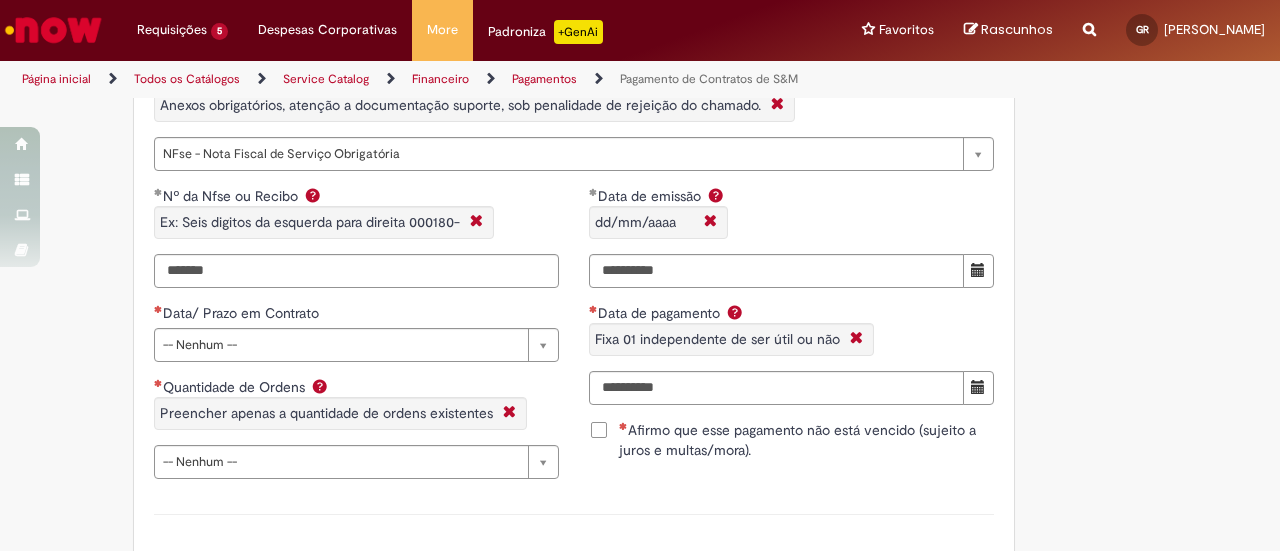 click on "Adicionar a Favoritos
Pagamento de Contratos de S&M
Oferta exclusiva para Pagamentos Fixos cadastrados no VMV sem atualização monetária apenas SAP ECC 6.0 (sem minuta de Parcela Variável no Netlex). Contratos SGC não se aplicam a esse chamado.
PARA PARCELAS FIXAS REMANESCENTES (SEM AJUSTE DE VALORES) é obrigatório anexar nesse chamado :
Contrato Mãe e possíveis aditivos.
NFse única (Fixa com Ajuste) ou Recibo (obrigatório anexar validação de TAX atualizada).
Em casos de Clubes de Futbol (exceto S.A.F – Sociedade Anonima de Futebol) devem ter 5% de INSS sob o total de pagamento descontado (discriminando em recibo valor liquido e valor bruto) informando no mesmo inicio da vigência contratual.
Clubes de Futebol S.A.F é obrigatória emissão de Nfse.
Memória de Cálculo do ajuste previsto em contrato (mesmo que negativo)." at bounding box center [640, 2] 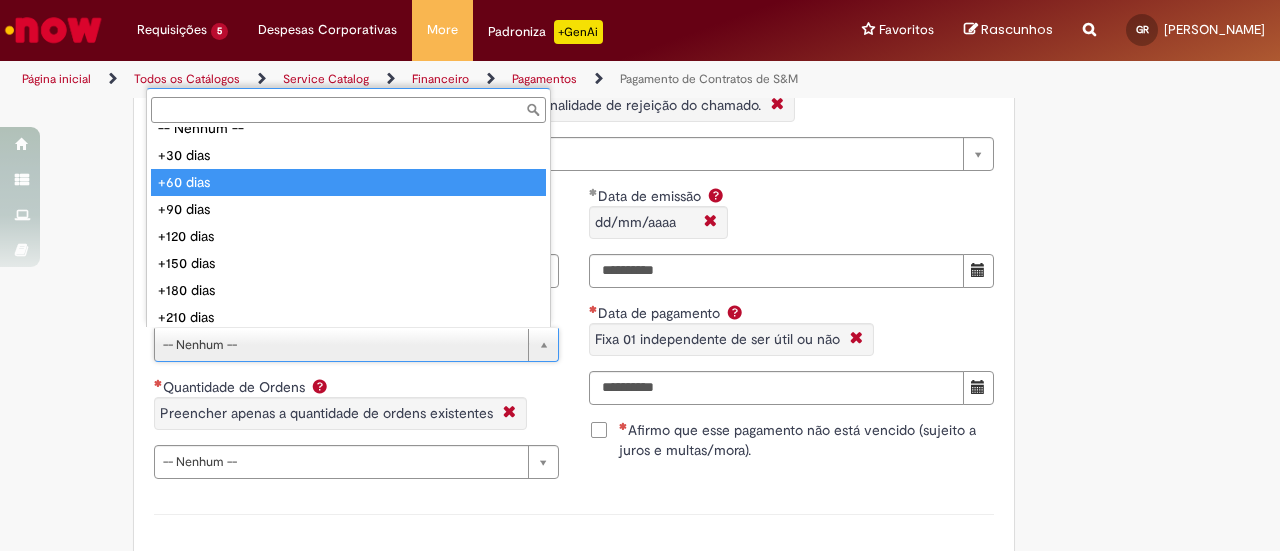scroll, scrollTop: 0, scrollLeft: 0, axis: both 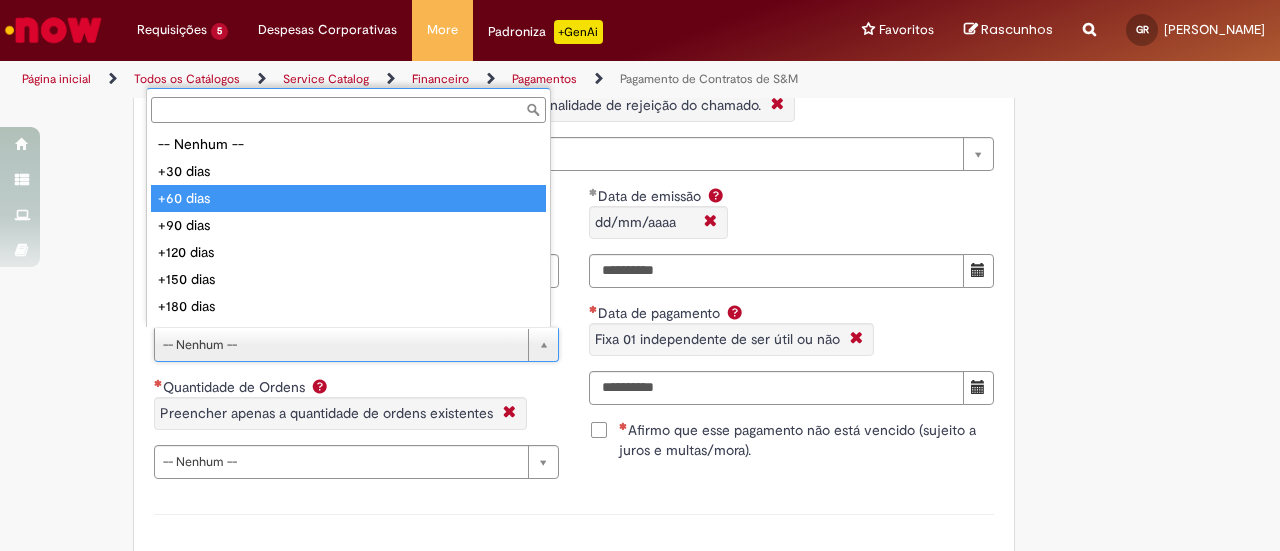 type on "********" 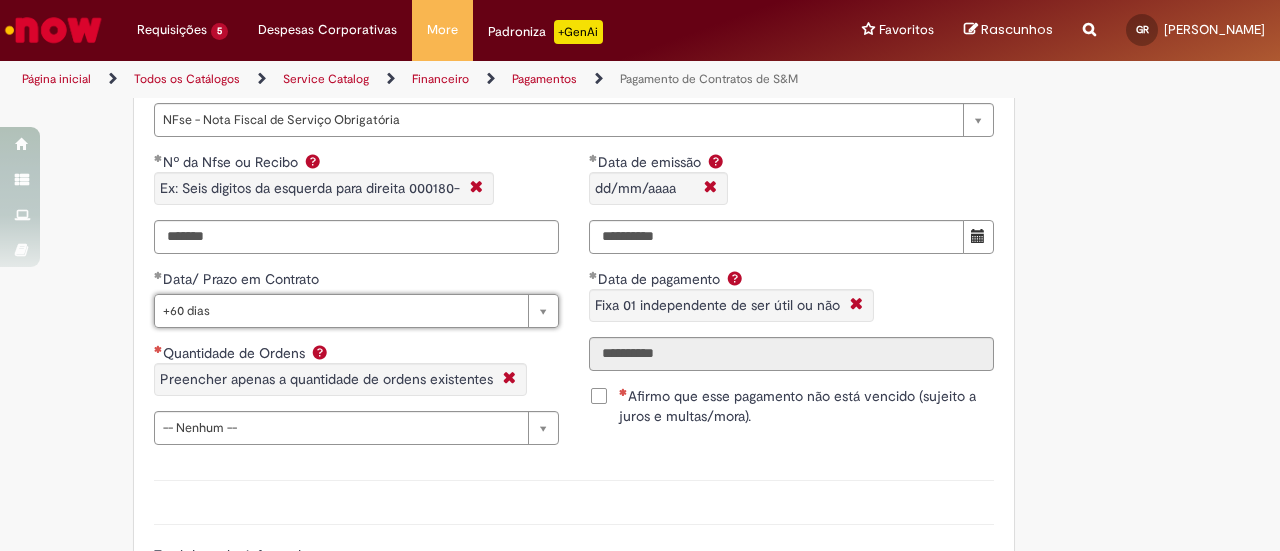 scroll, scrollTop: 1762, scrollLeft: 0, axis: vertical 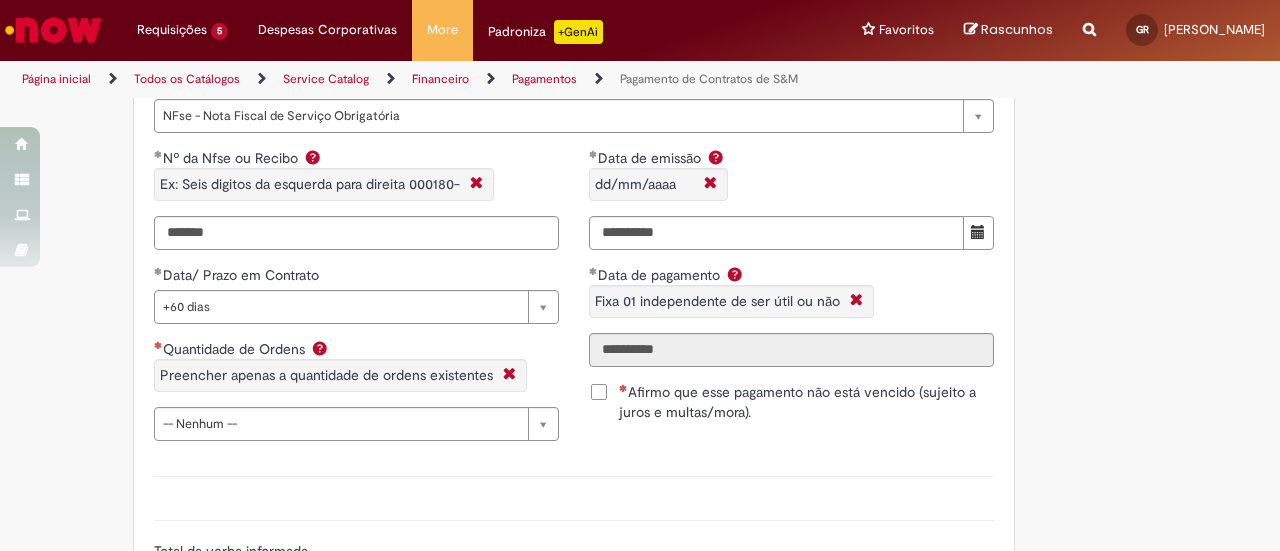 click on "Afirmo que esse pagamento não está vencido (sujeito a juros e multas/mora)." at bounding box center (806, 402) 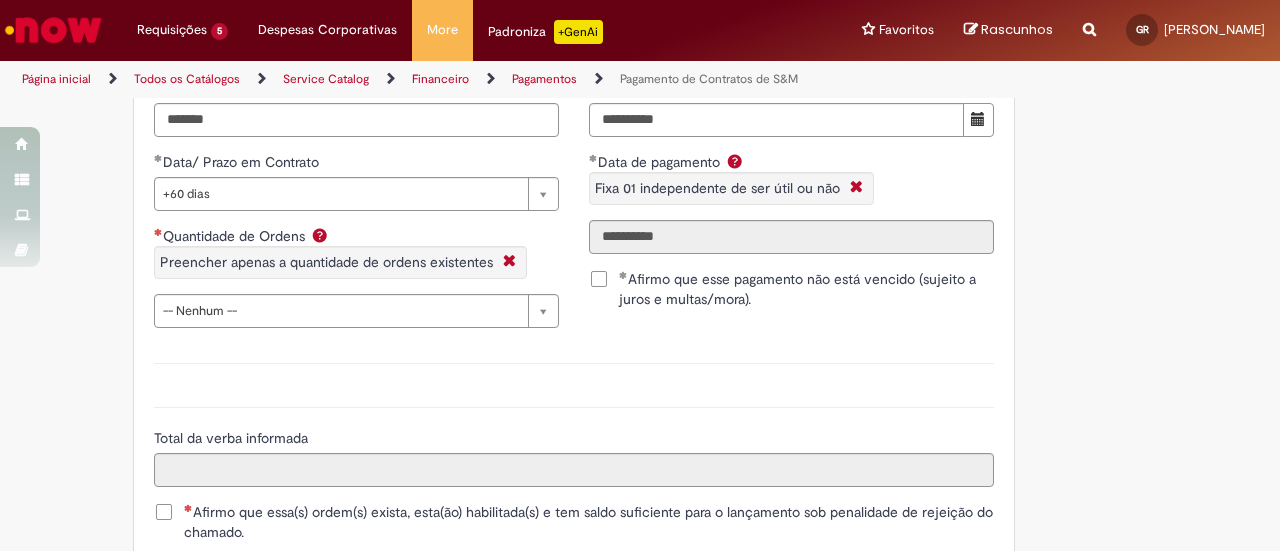scroll, scrollTop: 1878, scrollLeft: 0, axis: vertical 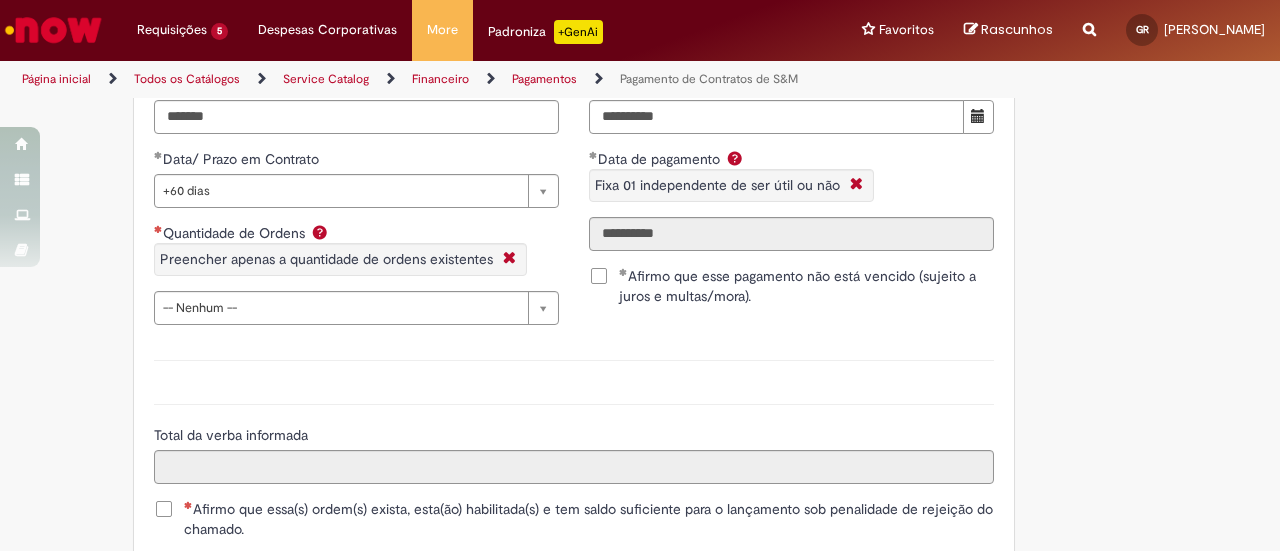 click at bounding box center [320, 232] 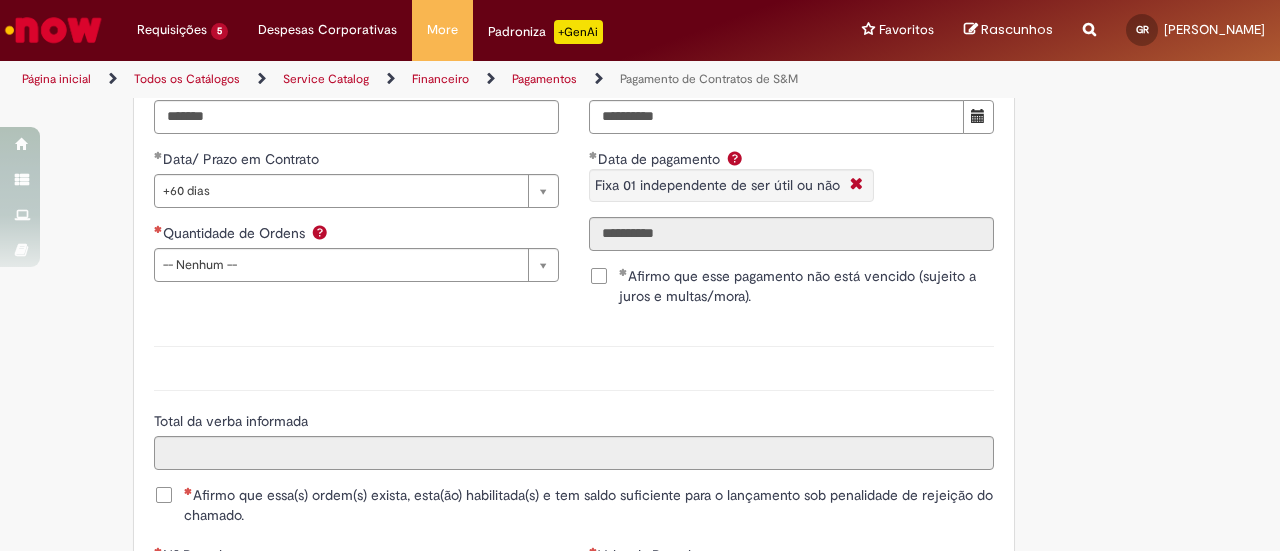 click at bounding box center (320, 232) 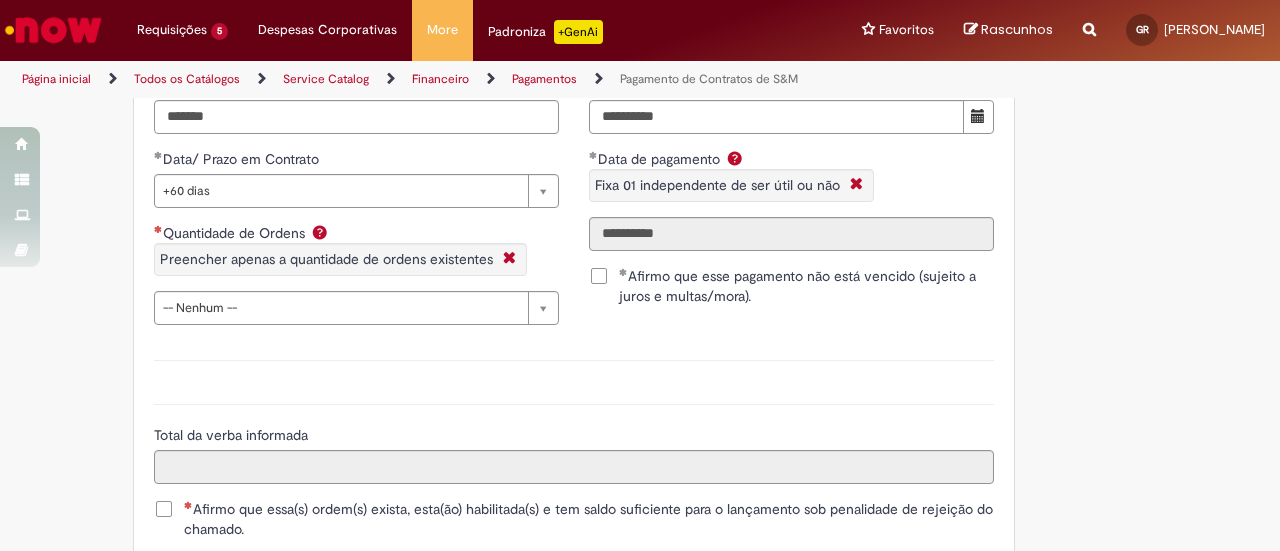click on "Quantidade de Ordens" at bounding box center (236, 233) 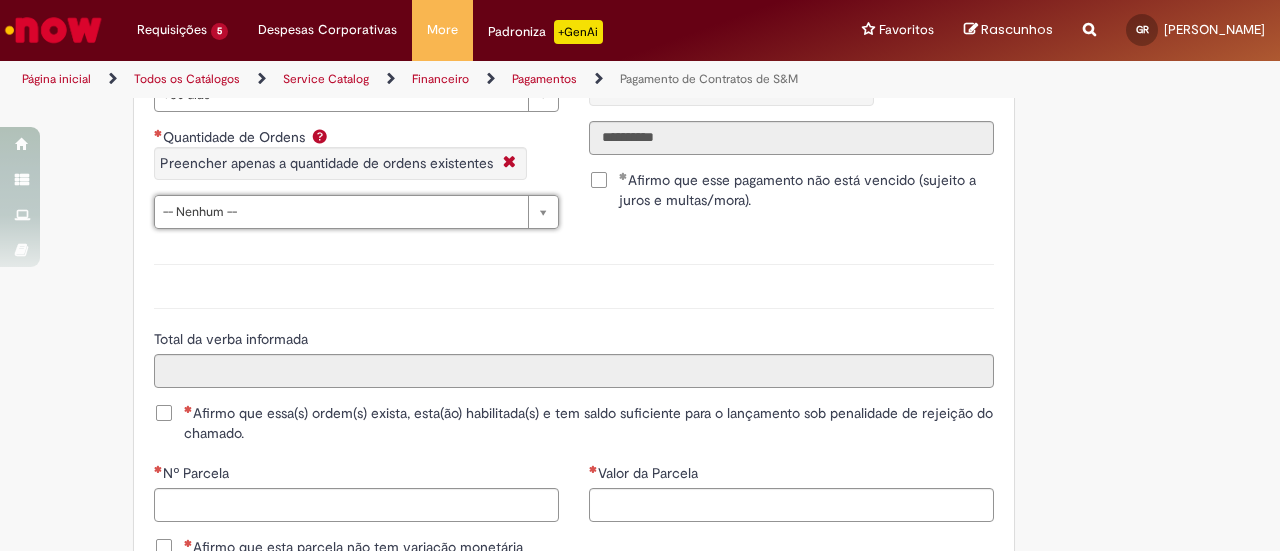 scroll, scrollTop: 1975, scrollLeft: 0, axis: vertical 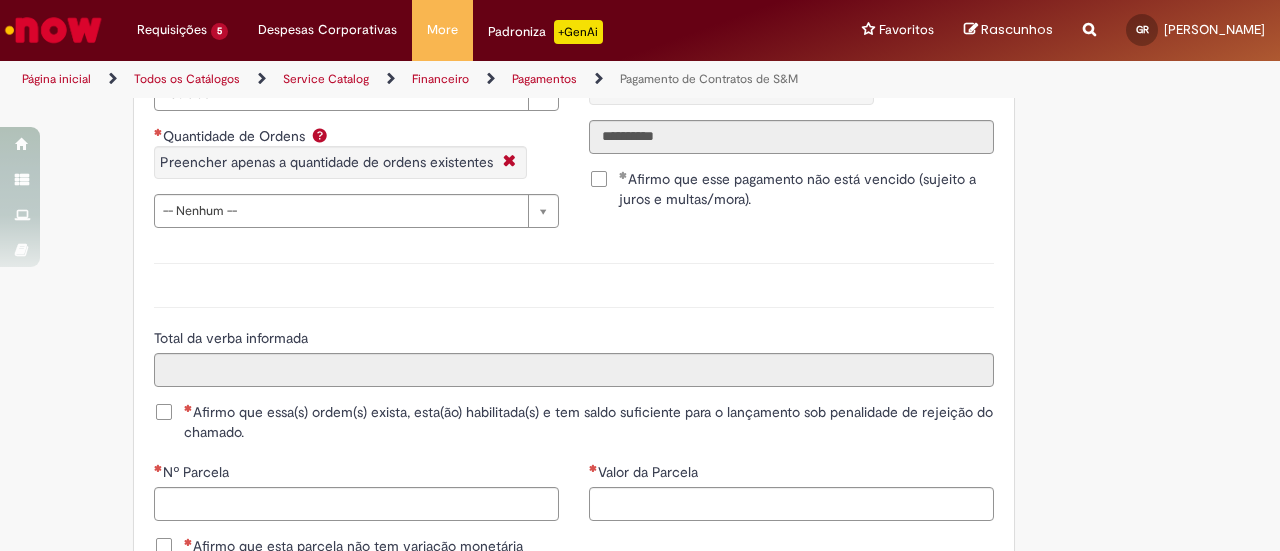 click on "Quantidade de Ordens" at bounding box center [236, 136] 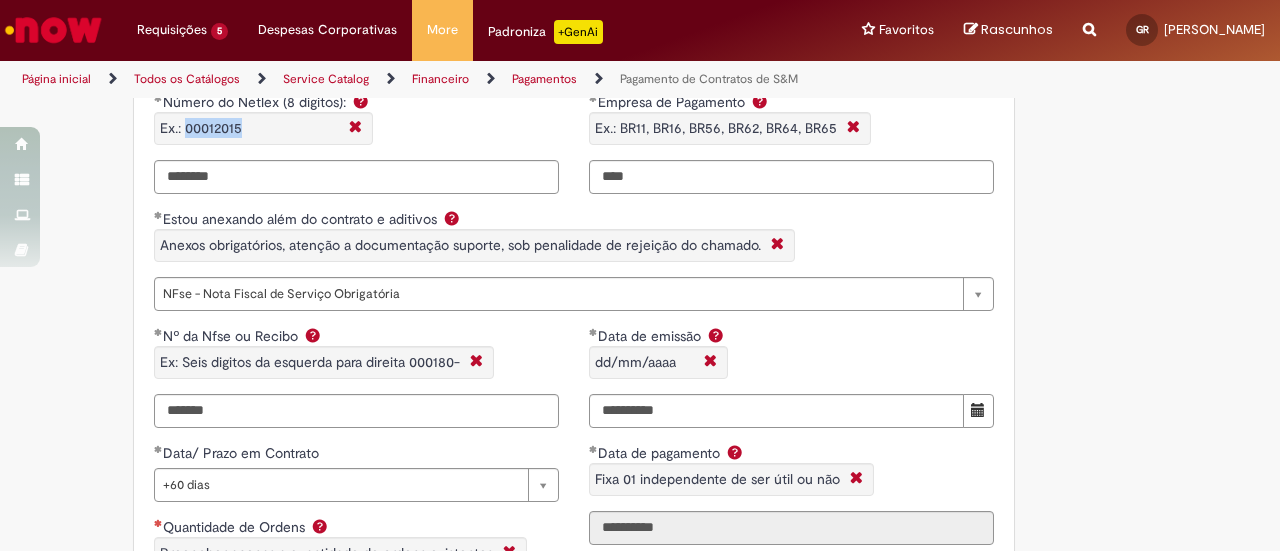 click on "Ex.: 00012015" at bounding box center (248, 128) 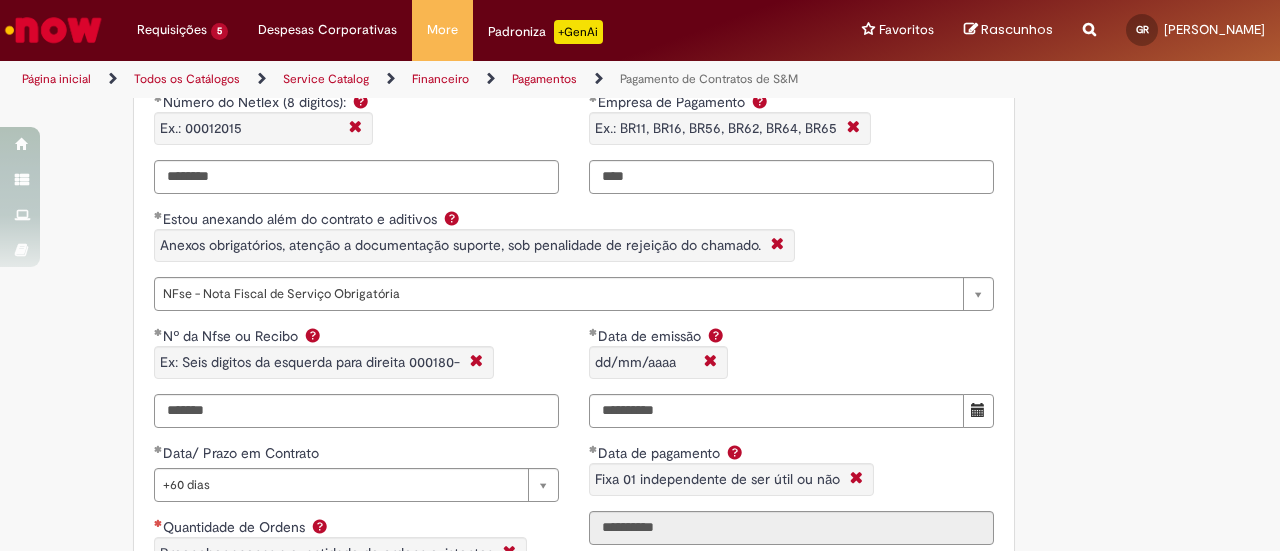 click on "Adicionar a Favoritos
Pagamento de Contratos de S&M
Oferta exclusiva para Pagamentos Fixos cadastrados no VMV sem atualização monetária apenas SAP ECC 6.0 (sem minuta de Parcela Variável no Netlex). Contratos SGC não se aplicam a esse chamado.
PARA PARCELAS FIXAS REMANESCENTES (SEM AJUSTE DE VALORES) é obrigatório anexar nesse chamado :
Contrato Mãe e possíveis aditivos.
NFse única (Fixa com Ajuste) ou Recibo (obrigatório anexar validação de TAX atualizada).
Em casos de Clubes de Futbol (exceto S.A.F – Sociedade Anonima de Futebol) devem ter 5% de INSS sob o total de pagamento descontado (discriminando em recibo valor liquido e valor bruto) informando no mesmo inicio da vigência contratual.
Clubes de Futebol S.A.F é obrigatória emissão de Nfse.
Memória de Cálculo do ajuste previsto em contrato (mesmo que negativo)." at bounding box center (640, 142) 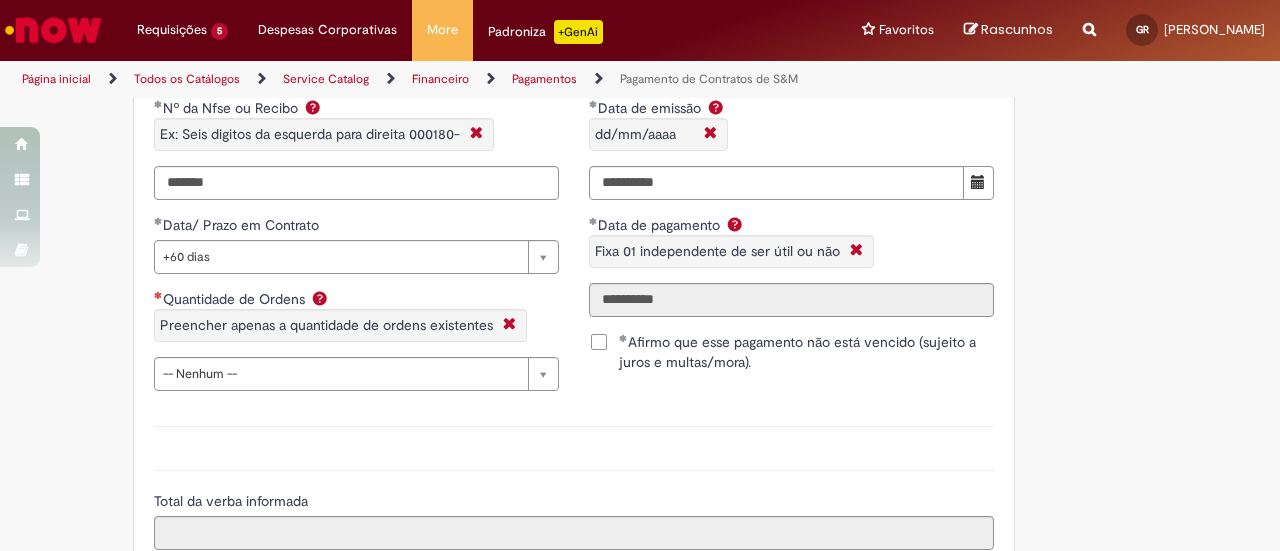 scroll, scrollTop: 1811, scrollLeft: 0, axis: vertical 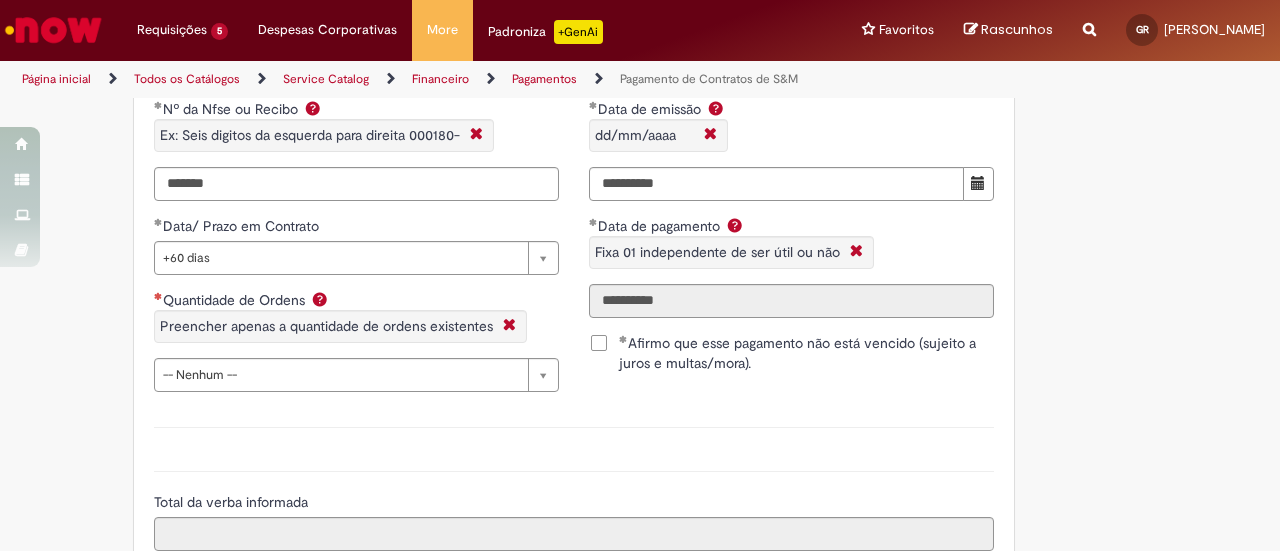 click on "Adicionar a Favoritos
Pagamento de Contratos de S&M
Oferta exclusiva para Pagamentos Fixos cadastrados no VMV sem atualização monetária apenas SAP ECC 6.0 (sem minuta de Parcela Variável no Netlex). Contratos SGC não se aplicam a esse chamado.
PARA PARCELAS FIXAS REMANESCENTES (SEM AJUSTE DE VALORES) é obrigatório anexar nesse chamado :
Contrato Mãe e possíveis aditivos.
NFse única (Fixa com Ajuste) ou Recibo (obrigatório anexar validação de TAX atualizada).
Em casos de Clubes de Futbol (exceto S.A.F – Sociedade Anonima de Futebol) devem ter 5% de INSS sob o total de pagamento descontado (discriminando em recibo valor liquido e valor bruto) informando no mesmo inicio da vigência contratual.
Clubes de Futebol S.A.F é obrigatória emissão de Nfse.
Memória de Cálculo do ajuste previsto em contrato (mesmo que negativo)." at bounding box center [640, -85] 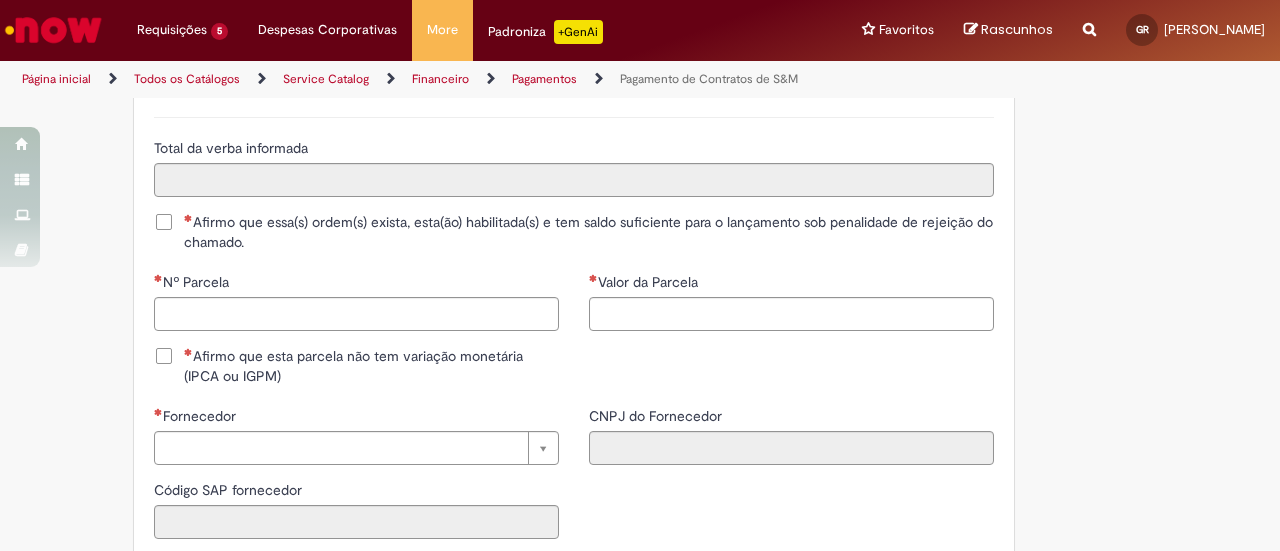 scroll, scrollTop: 2164, scrollLeft: 0, axis: vertical 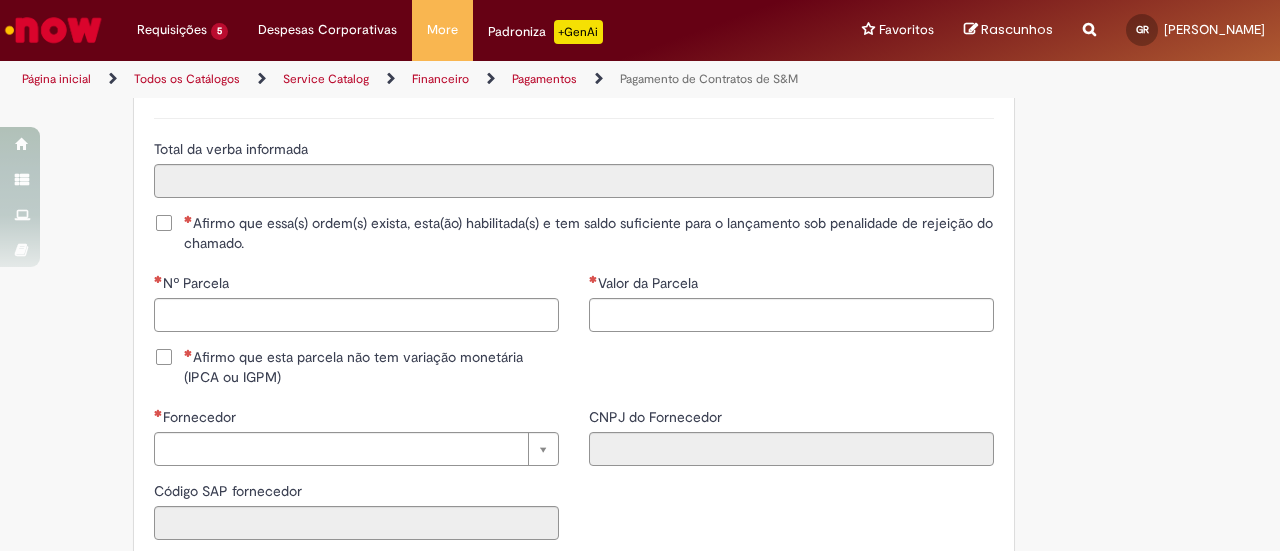 drag, startPoint x: 363, startPoint y: 294, endPoint x: 363, endPoint y: 312, distance: 18 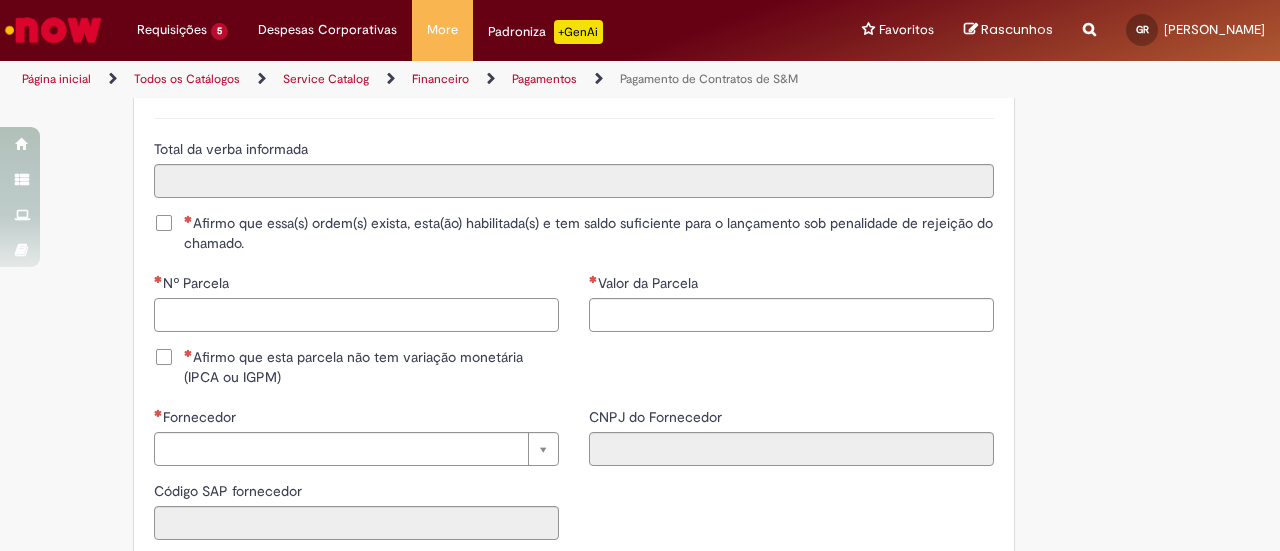 click on "Nº Parcela" at bounding box center (356, 315) 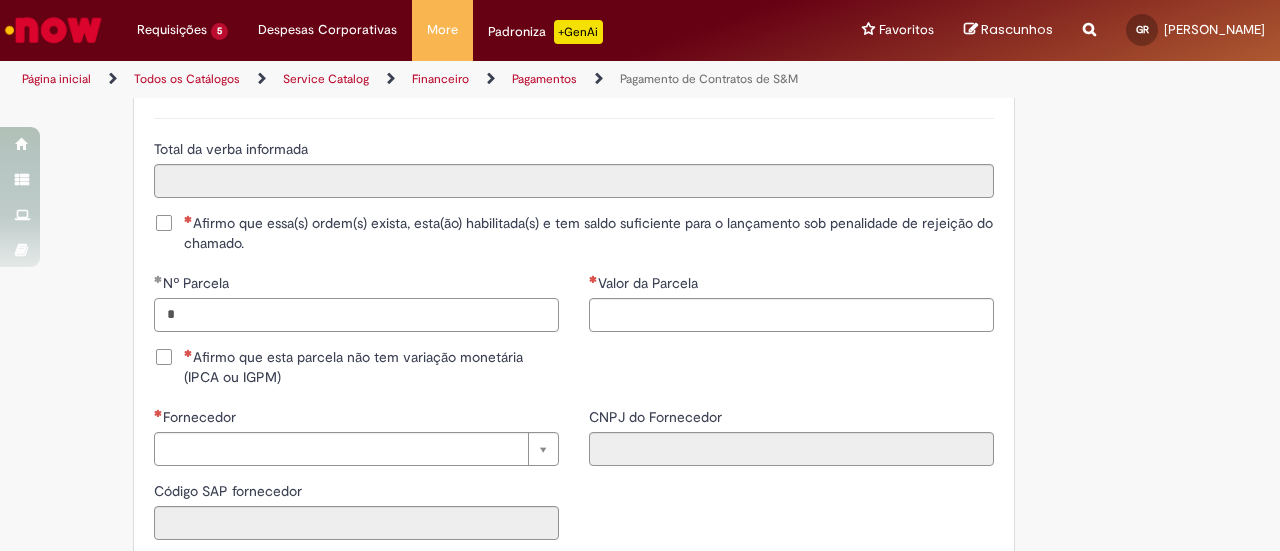 type on "*" 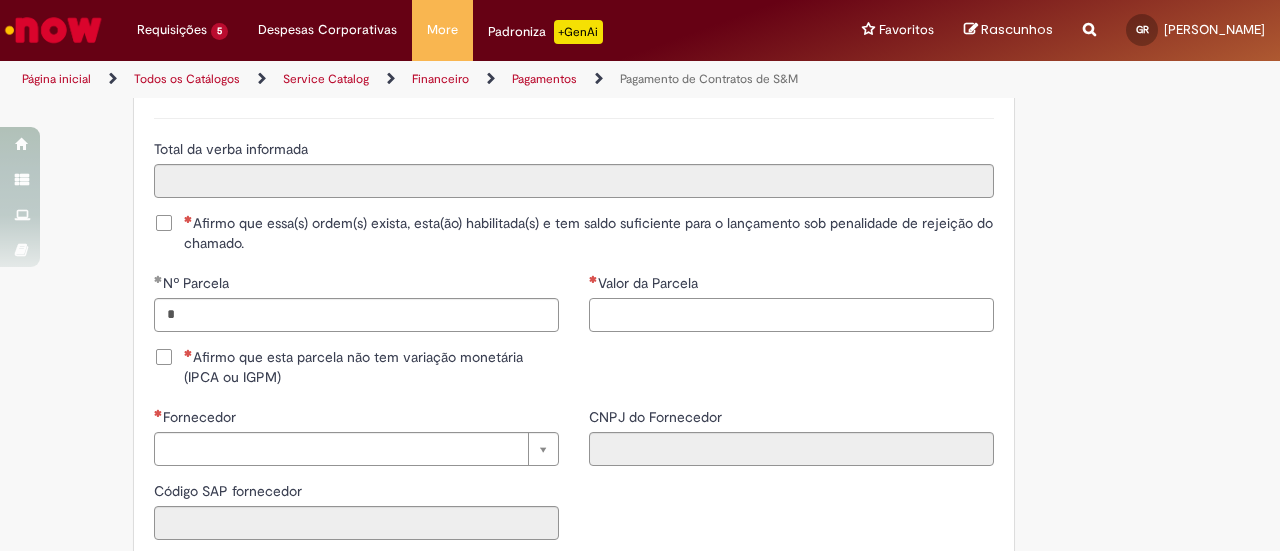 click on "Valor da Parcela" at bounding box center (791, 315) 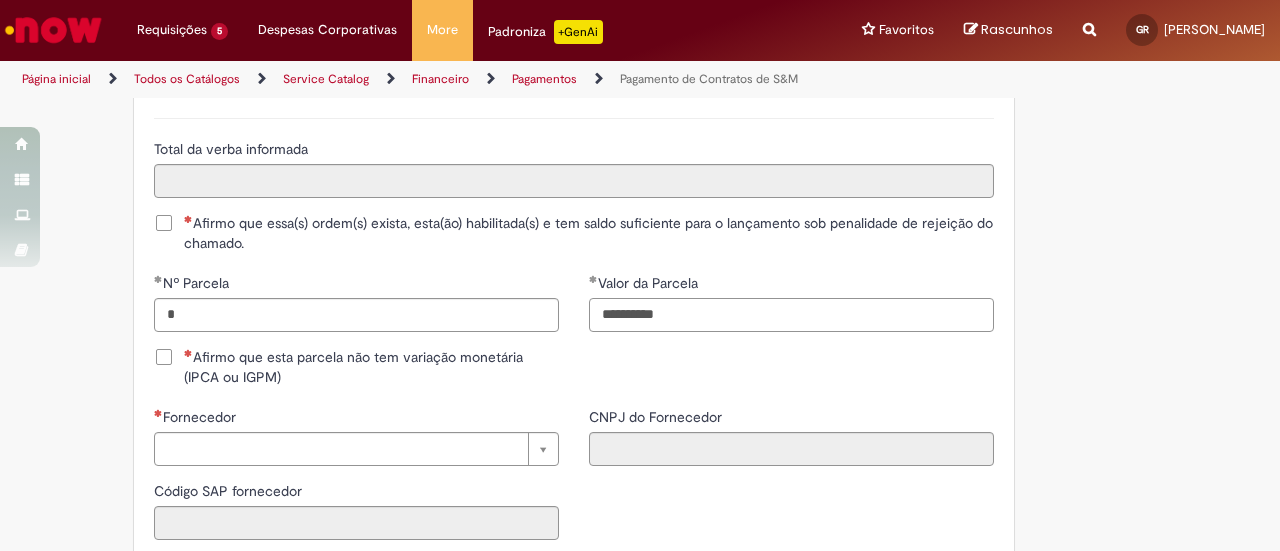 type on "**********" 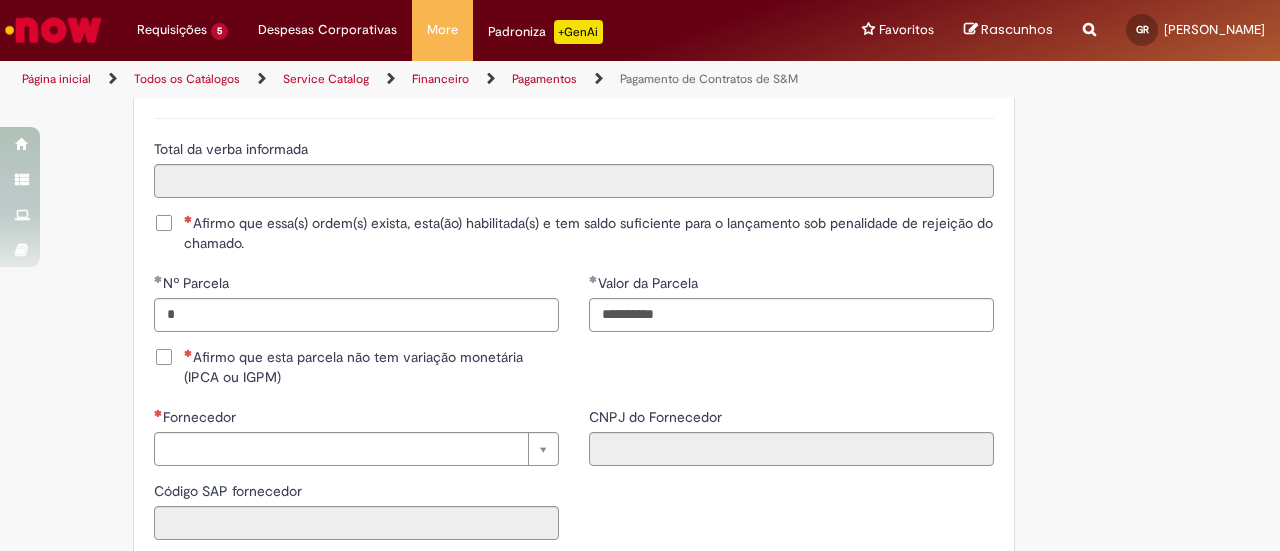 click on "Adicionar a Favoritos
Pagamento de Contratos de S&M
Oferta exclusiva para Pagamentos Fixos cadastrados no VMV sem atualização monetária apenas SAP ECC 6.0 (sem minuta de Parcela Variável no Netlex). Contratos SGC não se aplicam a esse chamado.
PARA PARCELAS FIXAS REMANESCENTES (SEM AJUSTE DE VALORES) é obrigatório anexar nesse chamado :
Contrato Mãe e possíveis aditivos.
NFse única (Fixa com Ajuste) ou Recibo (obrigatório anexar validação de TAX atualizada).
Em casos de Clubes de Futbol (exceto S.A.F – Sociedade Anonima de Futebol) devem ter 5% de INSS sob o total de pagamento descontado (discriminando em recibo valor liquido e valor bruto) informando no mesmo inicio da vigência contratual.
Clubes de Futebol S.A.F é obrigatória emissão de Nfse.
Memória de Cálculo do ajuste previsto em contrato (mesmo que negativo)." at bounding box center [640, -438] 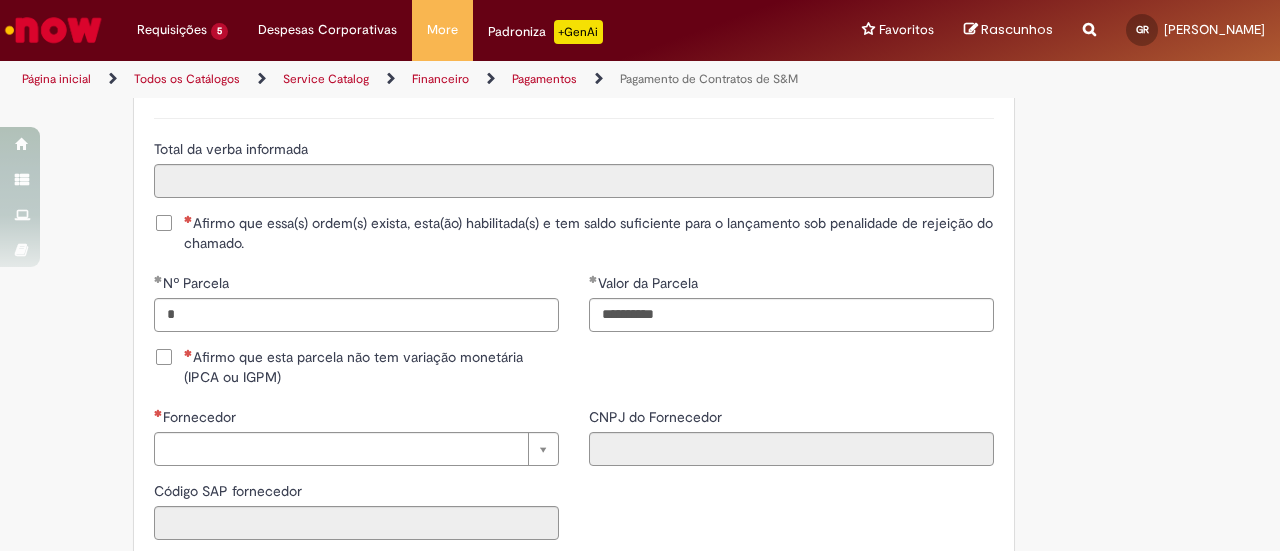 click on "Afirmo que esta parcela não tem variação monetária (IPCA ou IGPM)" at bounding box center [371, 367] 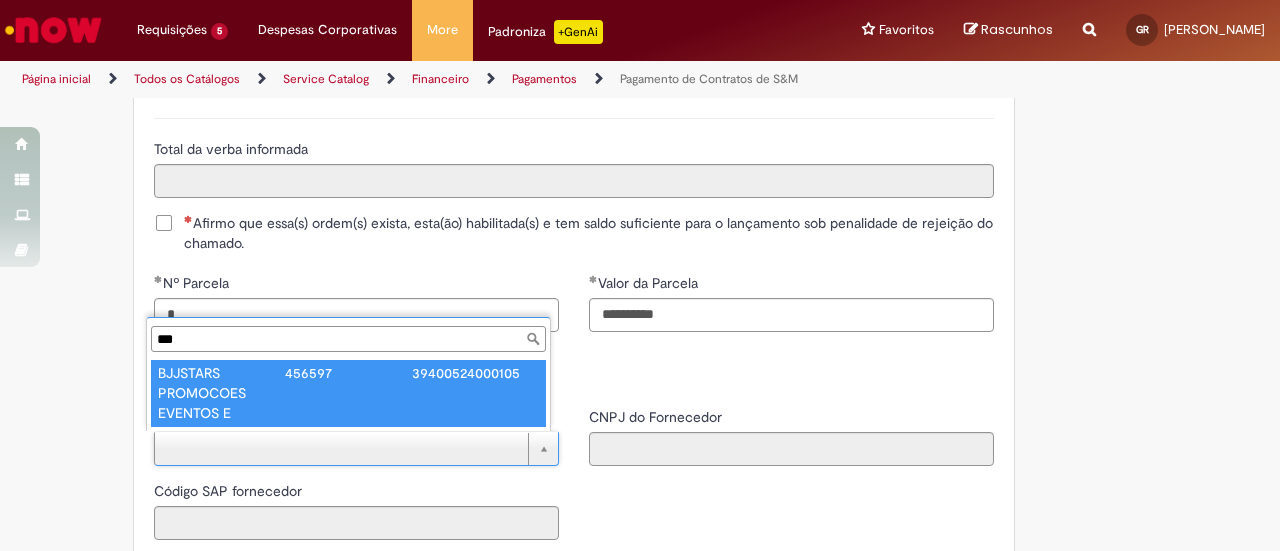 type on "***" 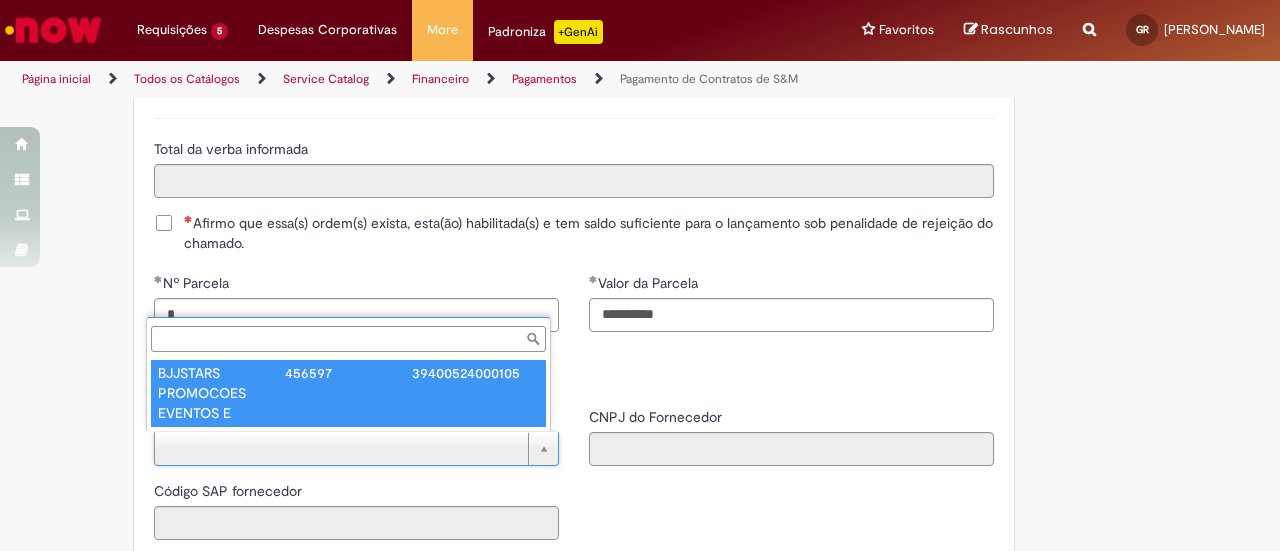 type on "******" 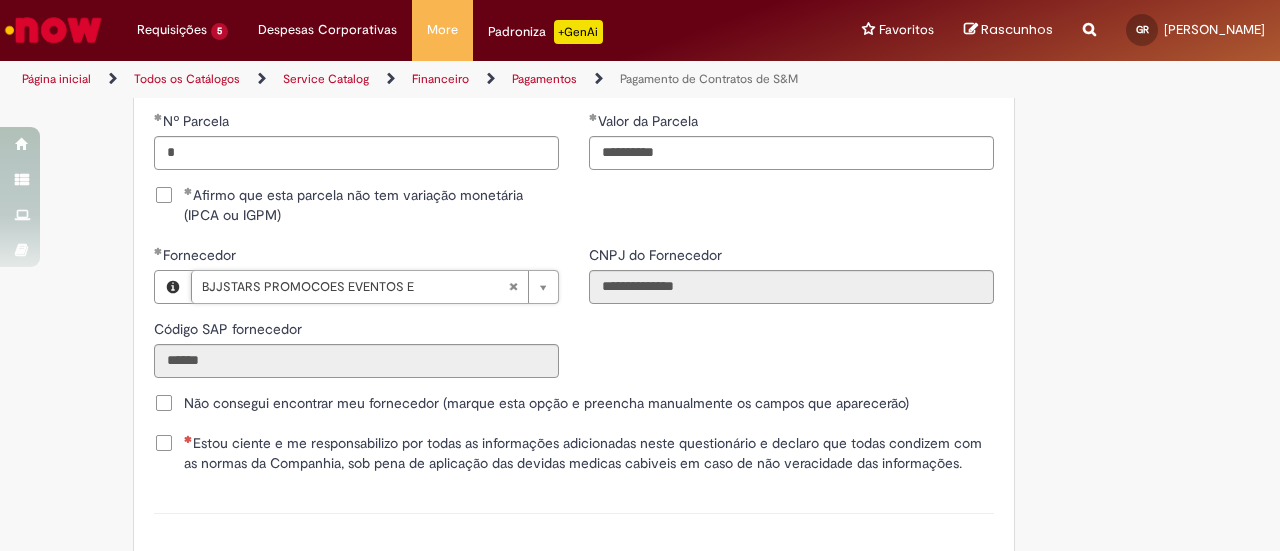 scroll, scrollTop: 2327, scrollLeft: 0, axis: vertical 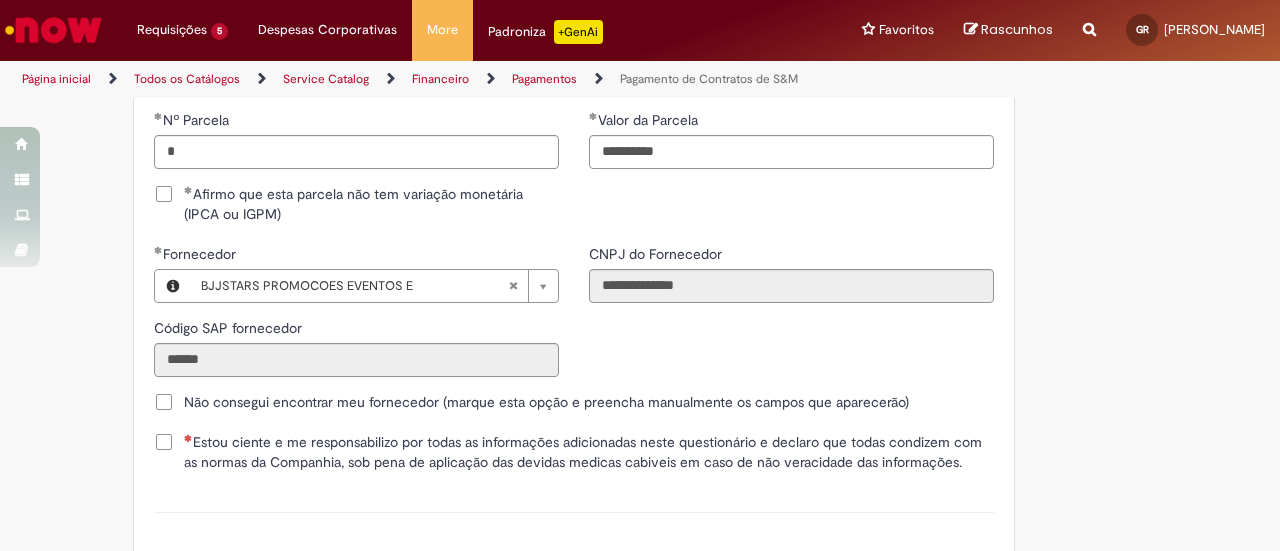click on "Estou ciente e me responsabilizo por todas as informações adicionadas neste questionário e declaro que todas condizem com as normas da Companhia, sob pena de aplicação das devidas medicas cabiveis em caso de não veracidade das informações." at bounding box center (589, 452) 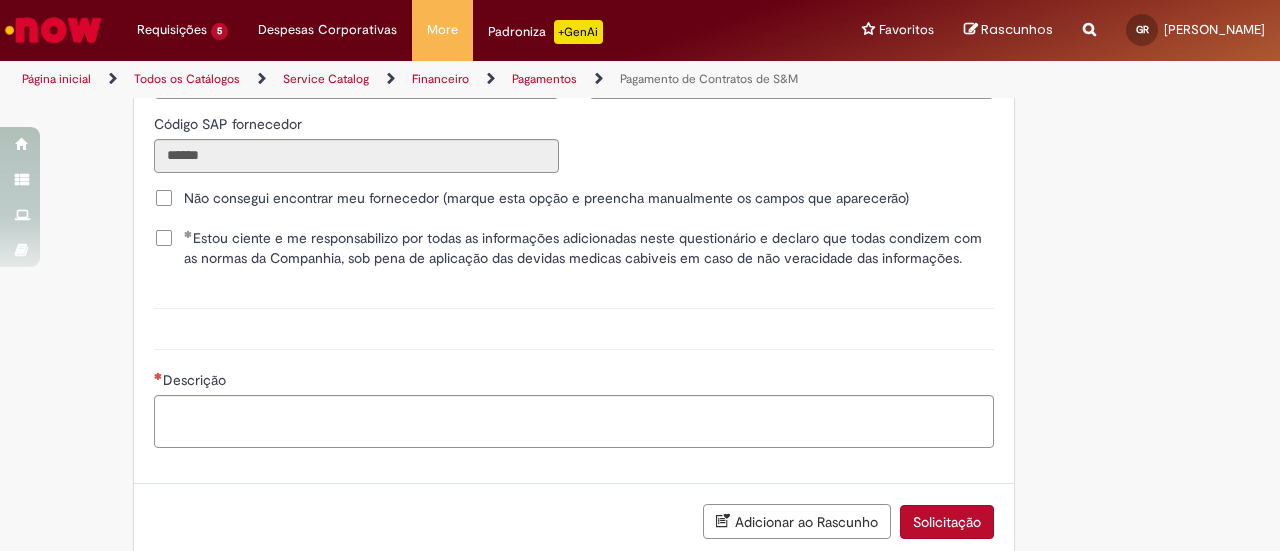 scroll, scrollTop: 2542, scrollLeft: 0, axis: vertical 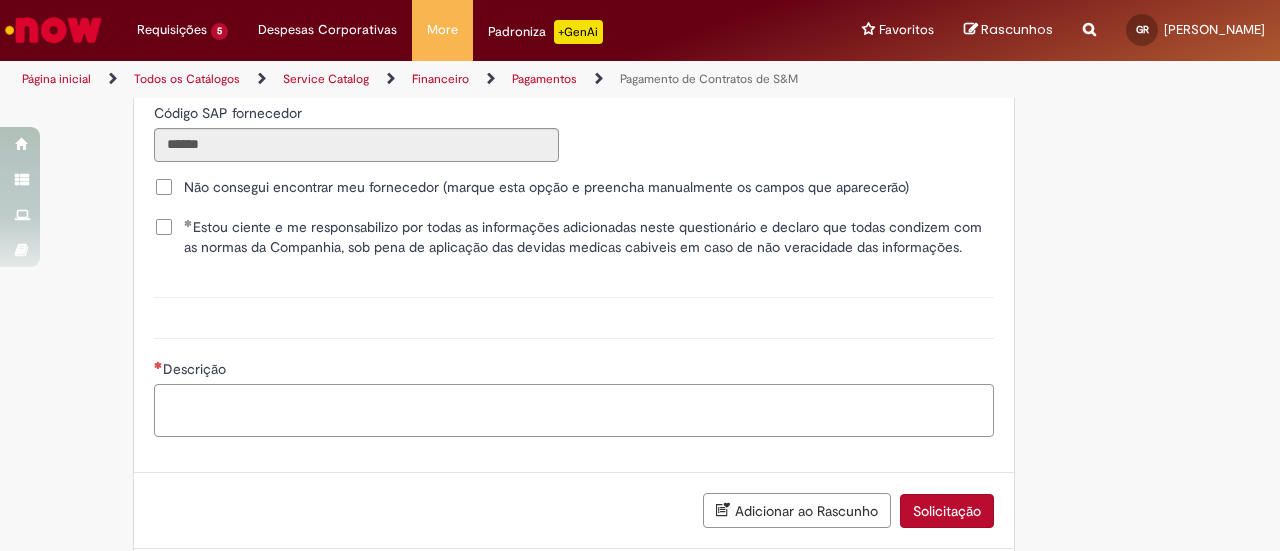 click on "Descrição" at bounding box center [574, 410] 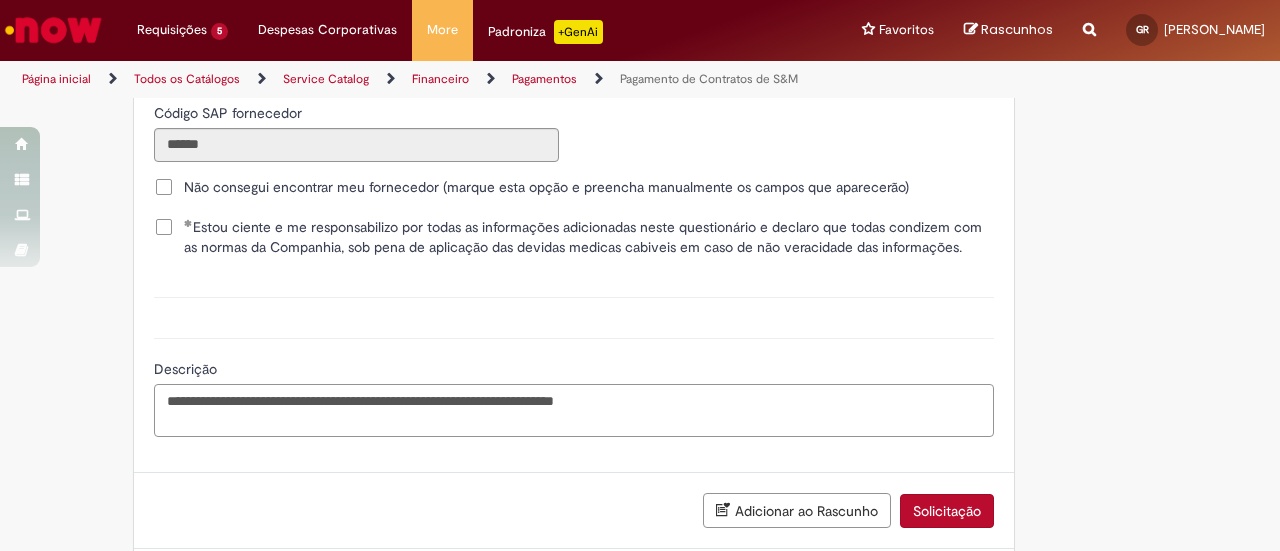 type on "**********" 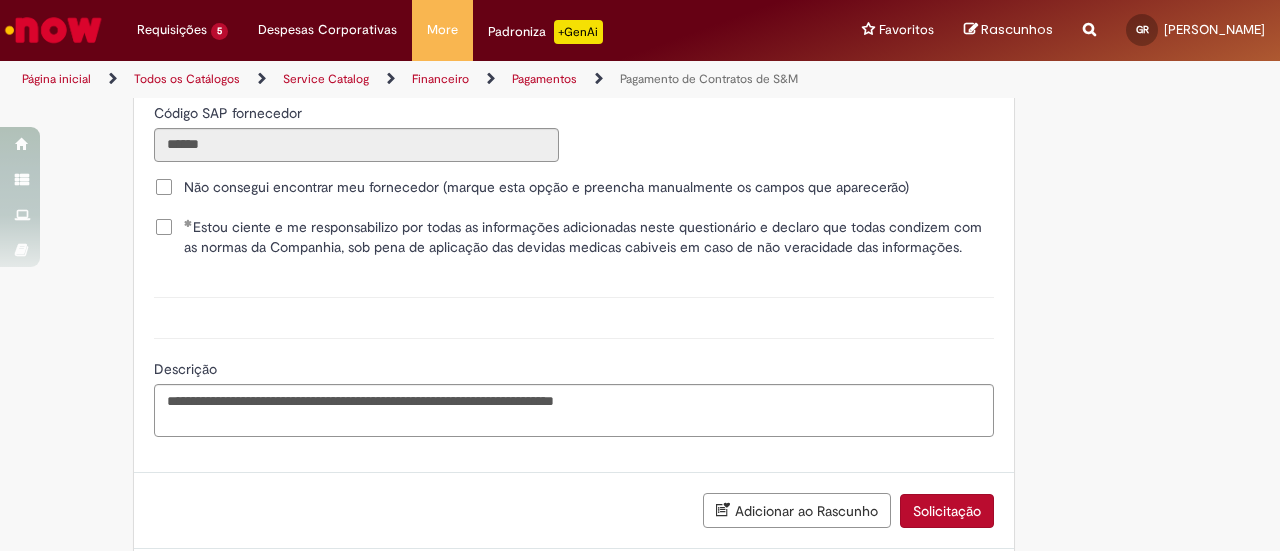 click on "Adicionar a Favoritos
Pagamento de Contratos de S&M
Oferta exclusiva para Pagamentos Fixos cadastrados no VMV sem atualização monetária apenas SAP ECC 6.0 (sem minuta de Parcela Variável no Netlex). Contratos SGC não se aplicam a esse chamado.
PARA PARCELAS FIXAS REMANESCENTES (SEM AJUSTE DE VALORES) é obrigatório anexar nesse chamado :
Contrato Mãe e possíveis aditivos.
NFse única (Fixa com Ajuste) ou Recibo (obrigatório anexar validação de TAX atualizada).
Em casos de Clubes de Futbol (exceto S.A.F – Sociedade Anonima de Futebol) devem ter 5% de INSS sob o total de pagamento descontado (discriminando em recibo valor liquido e valor bruto) informando no mesmo inicio da vigência contratual.
Clubes de Futebol S.A.F é obrigatória emissão de Nfse.
Memória de Cálculo do ajuste previsto em contrato (mesmo que negativo)." at bounding box center (640, -816) 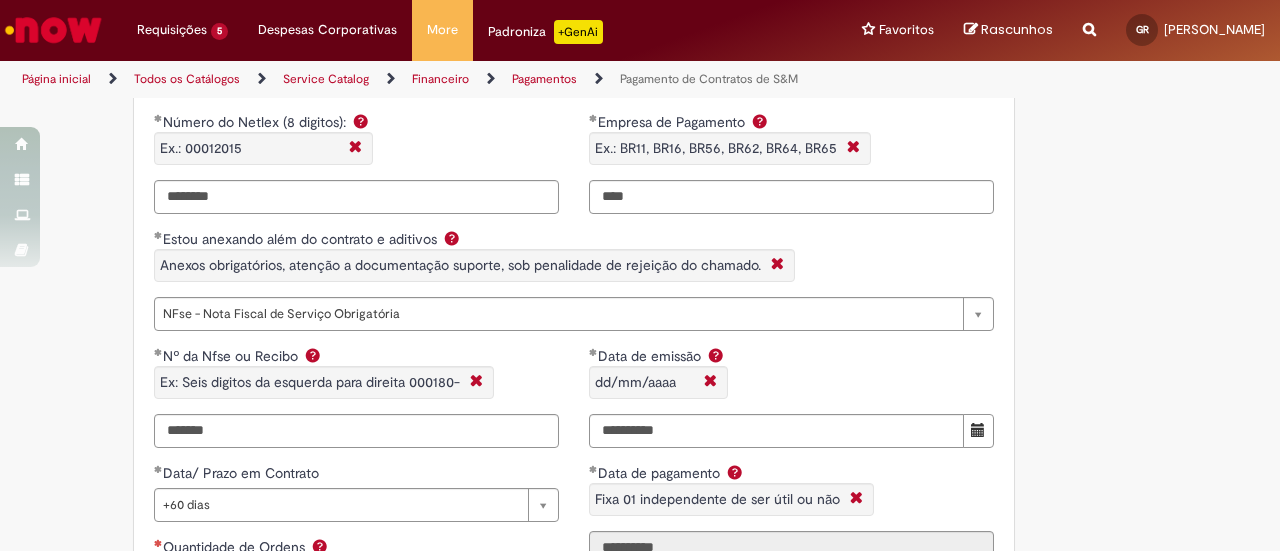 scroll, scrollTop: 1565, scrollLeft: 0, axis: vertical 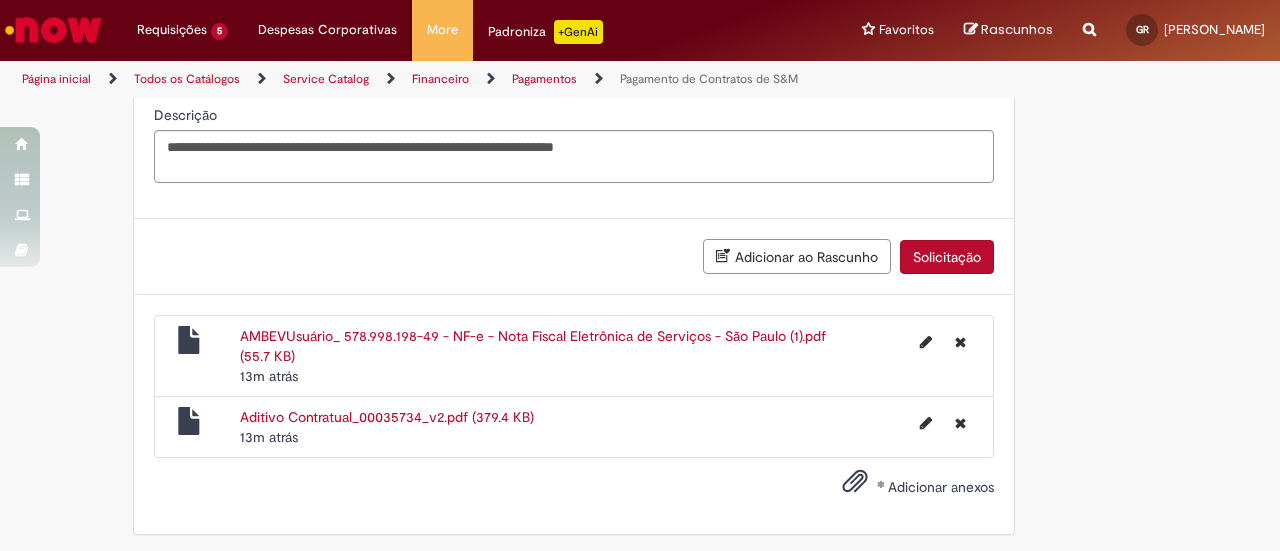 click on "Adicionar anexos" at bounding box center [903, 488] 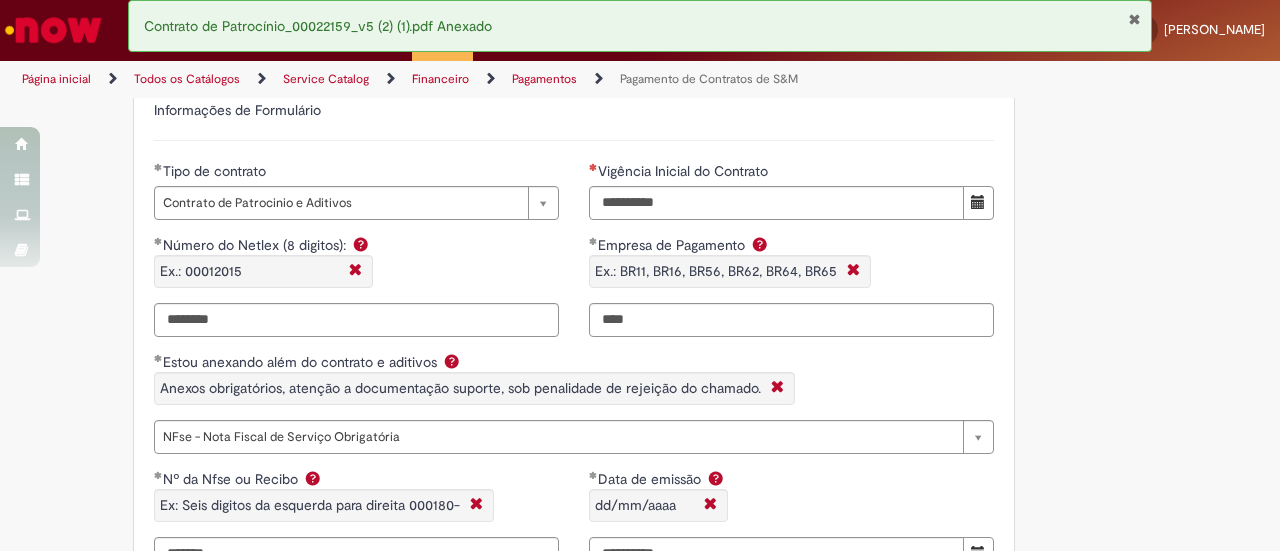 scroll, scrollTop: 1442, scrollLeft: 0, axis: vertical 